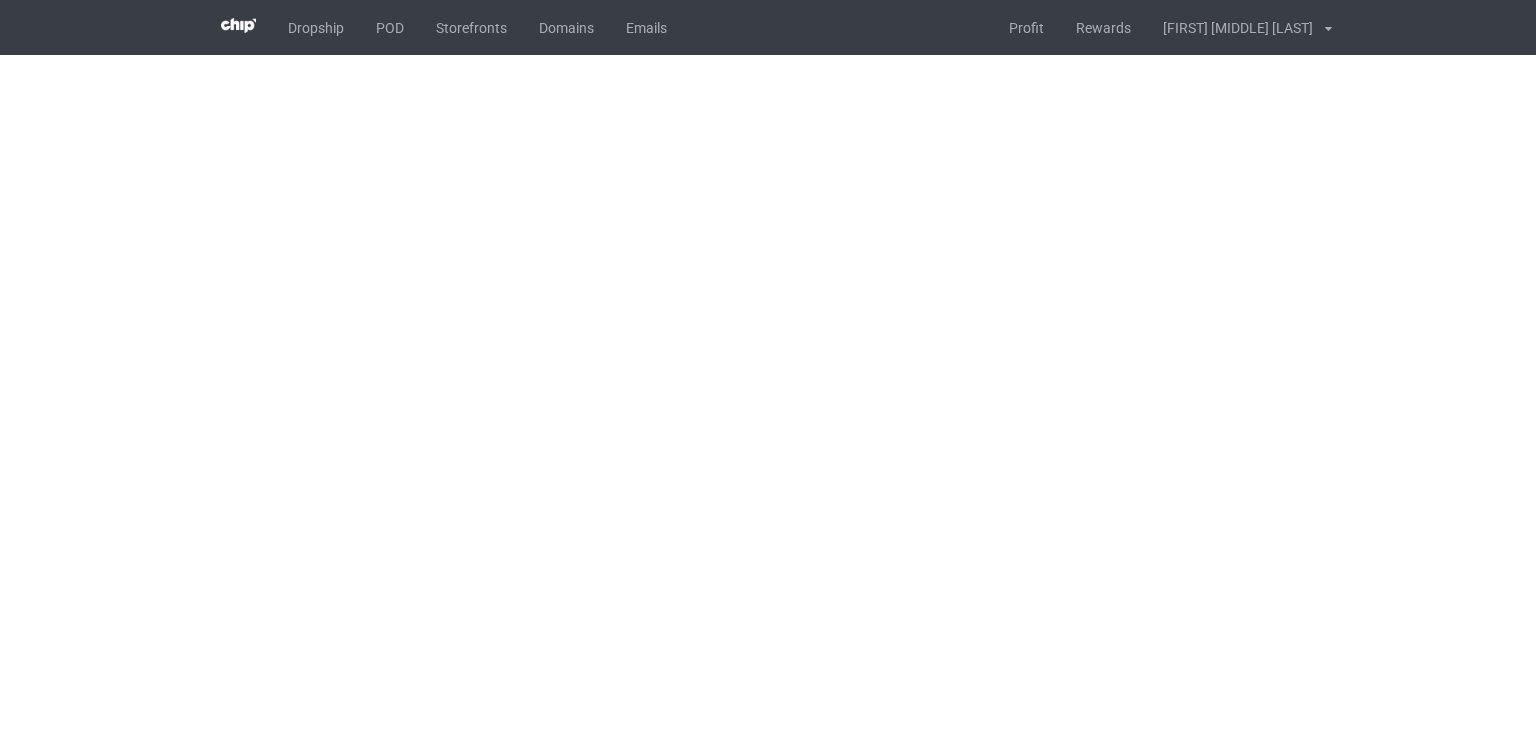 scroll, scrollTop: 0, scrollLeft: 0, axis: both 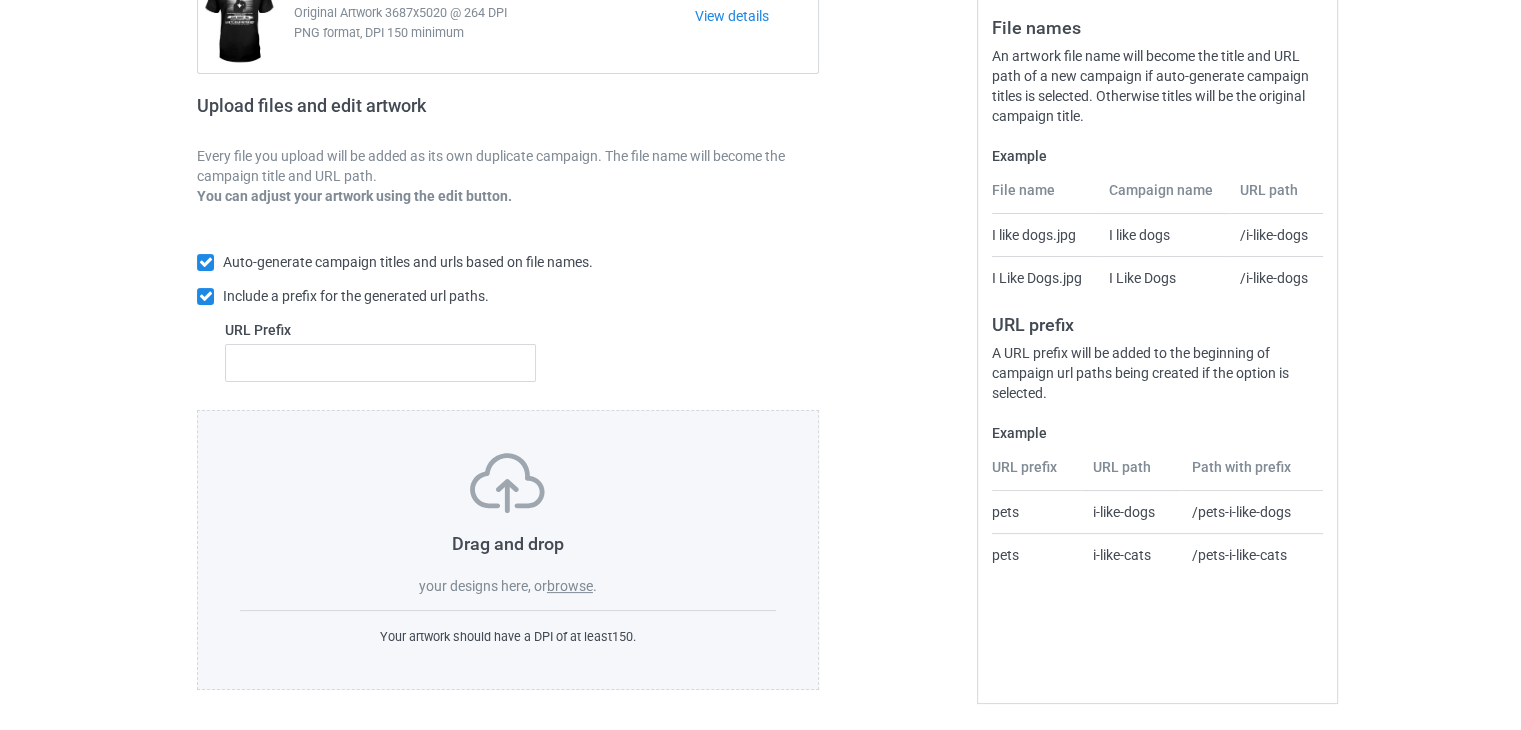 click on "browse" at bounding box center [570, 586] 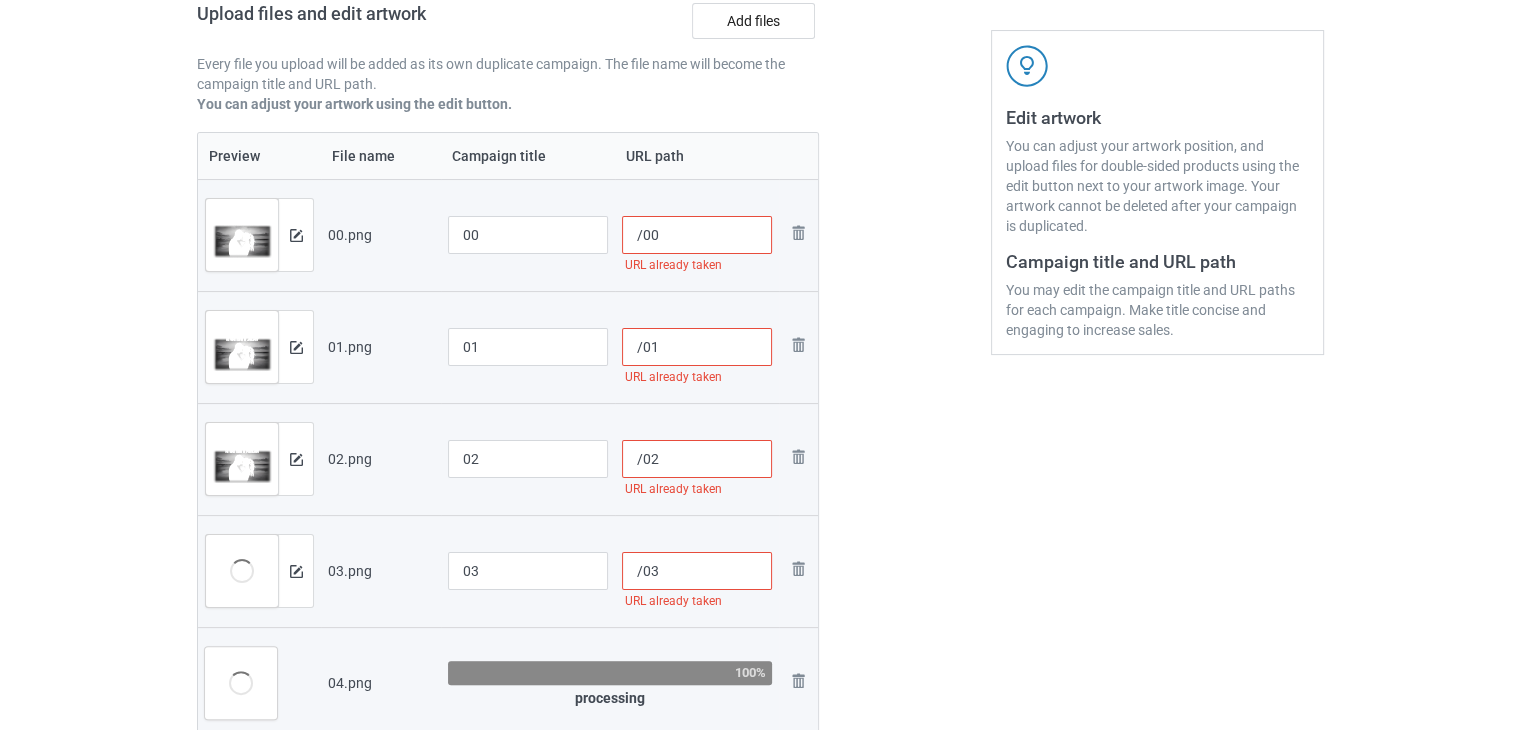 scroll, scrollTop: 300, scrollLeft: 0, axis: vertical 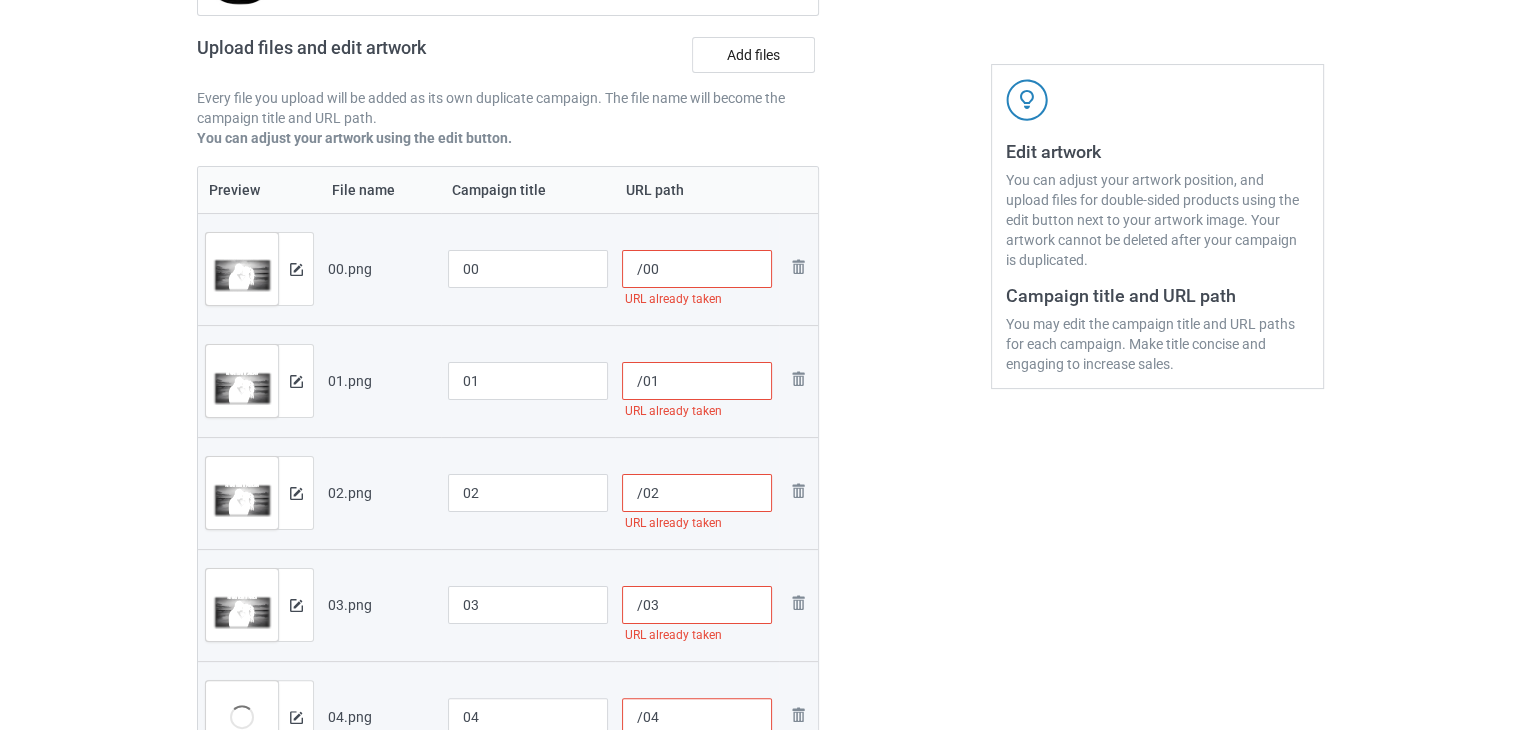 click on "/00" at bounding box center [697, 269] 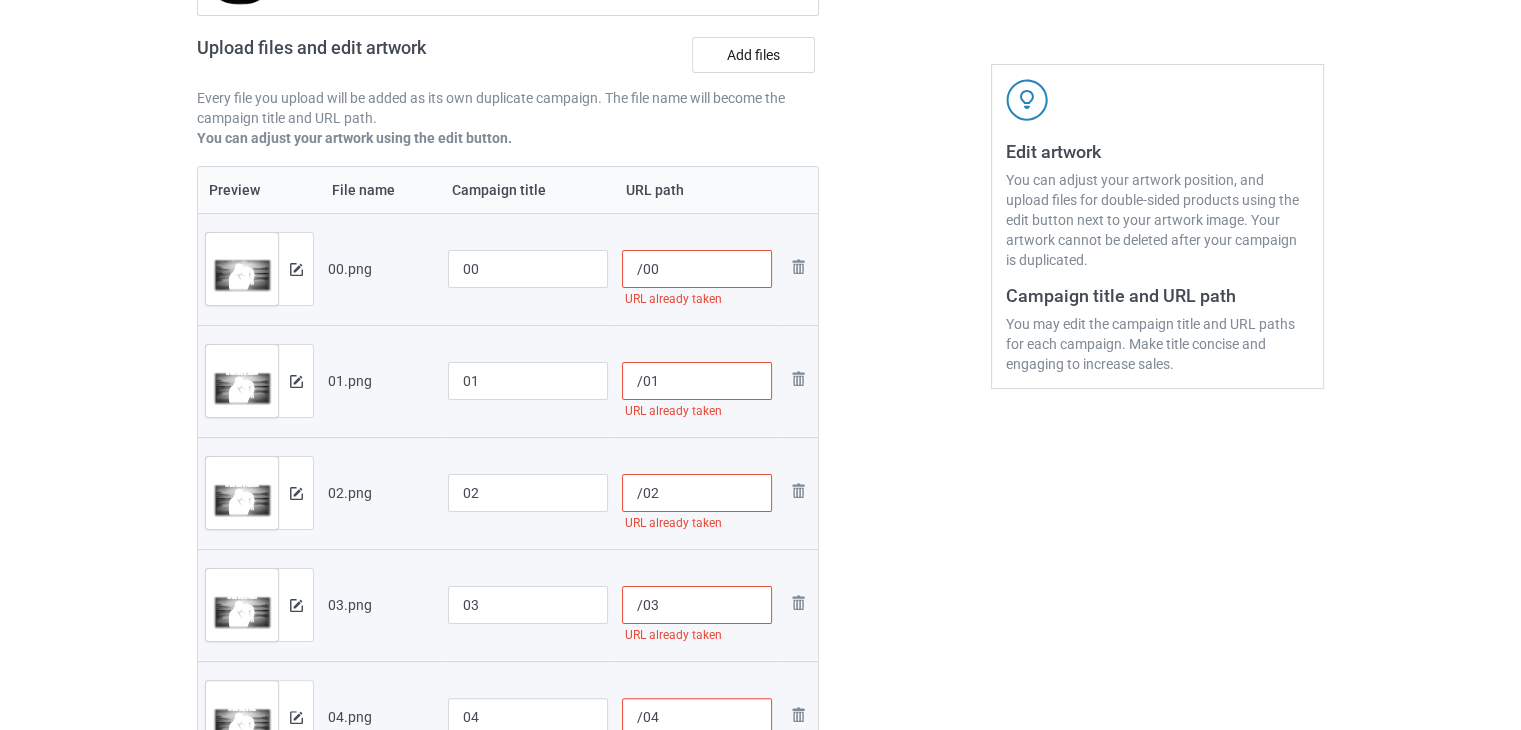 click on "/00" at bounding box center [697, 269] 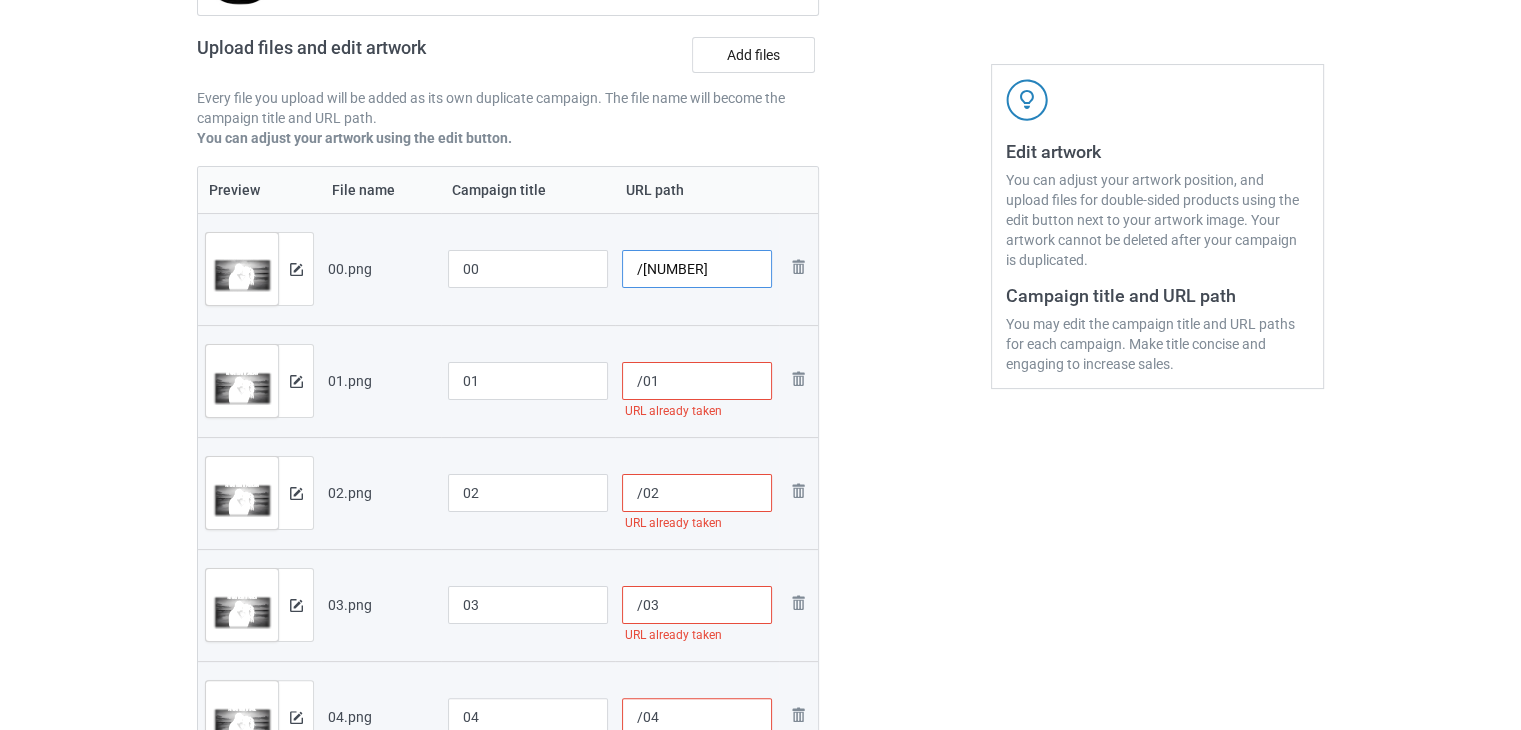 click on "/[NUMBER]" at bounding box center (697, 269) 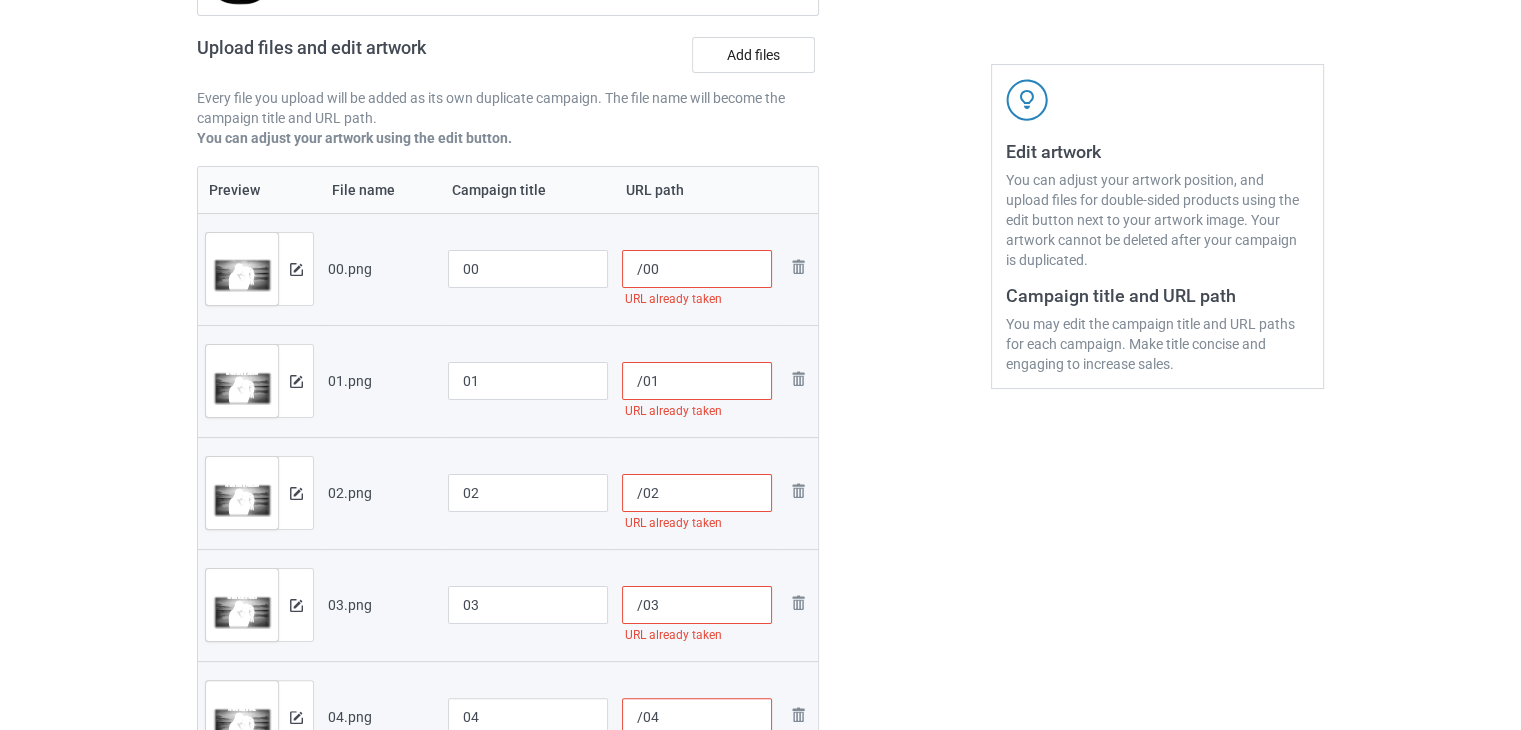 drag, startPoint x: 716, startPoint y: 271, endPoint x: 667, endPoint y: 272, distance: 49.010204 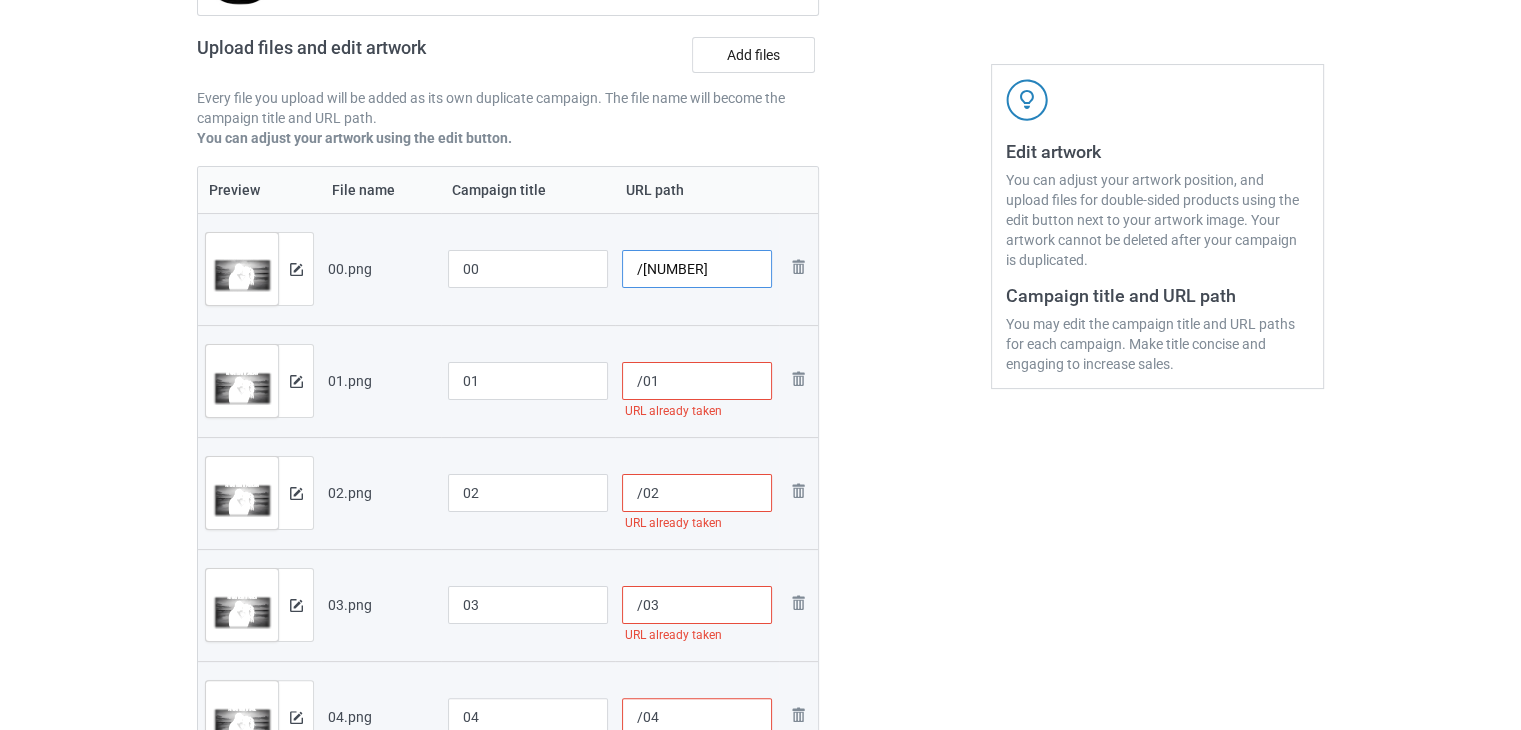 drag, startPoint x: 701, startPoint y: 266, endPoint x: 660, endPoint y: 270, distance: 41.19466 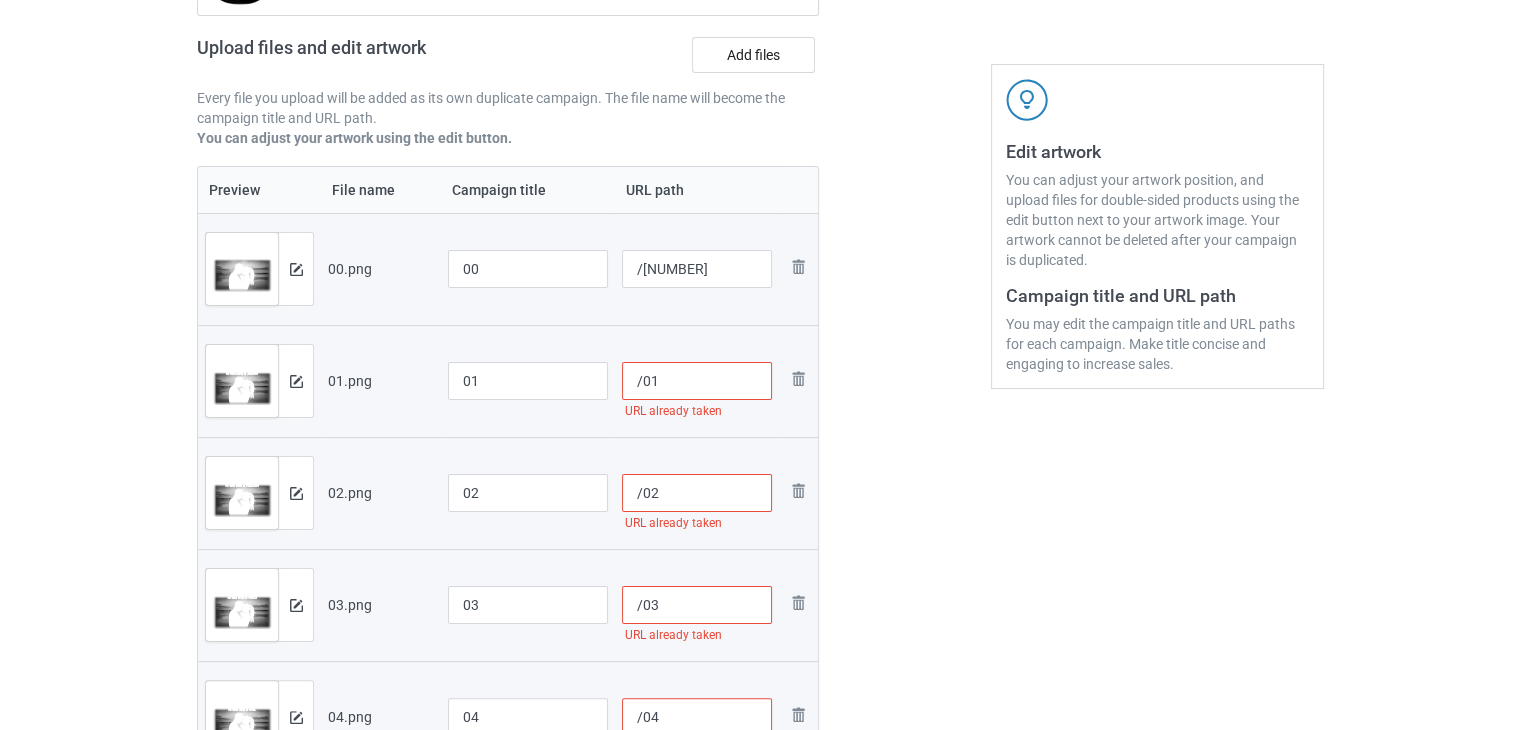 click on "/01" at bounding box center [697, 381] 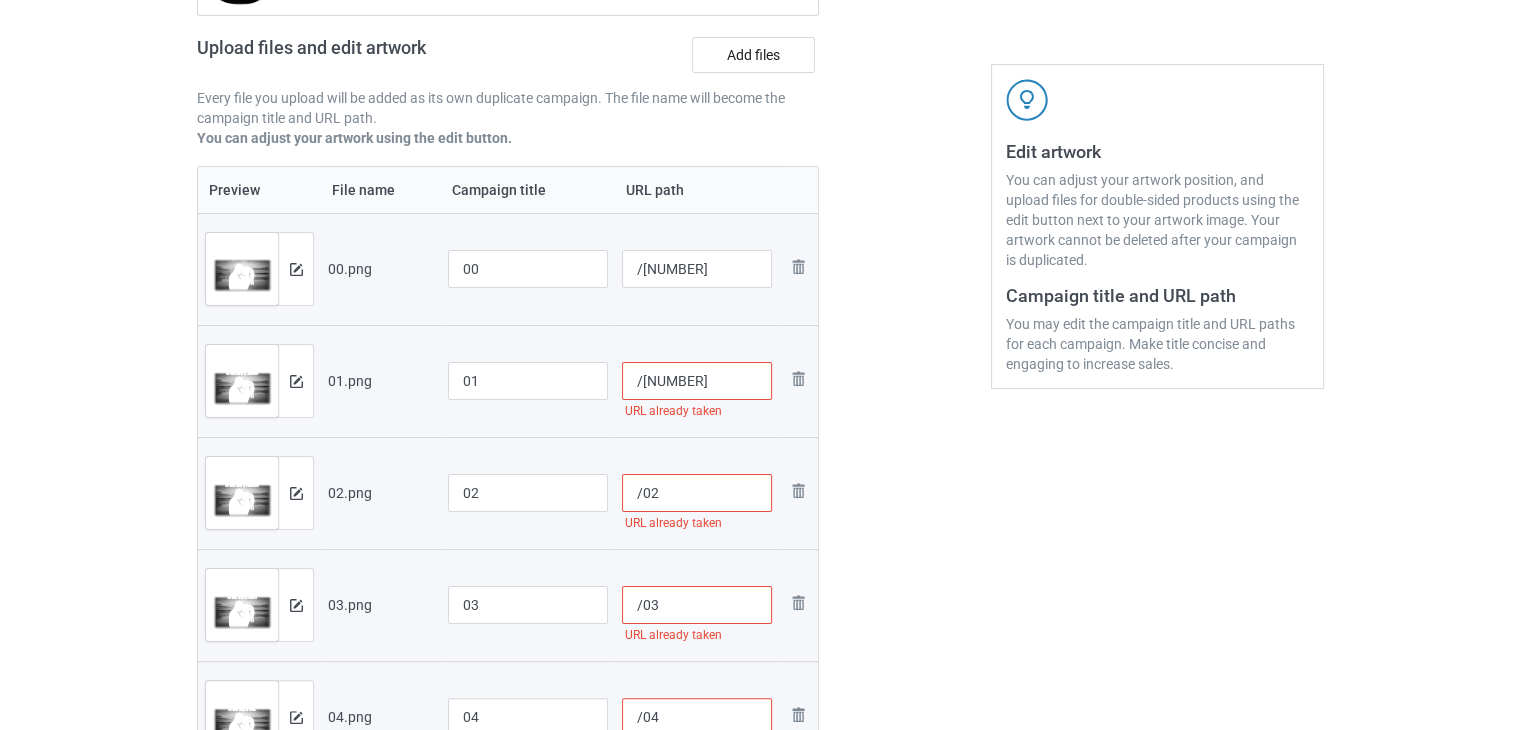 type on "/[NUMBER]" 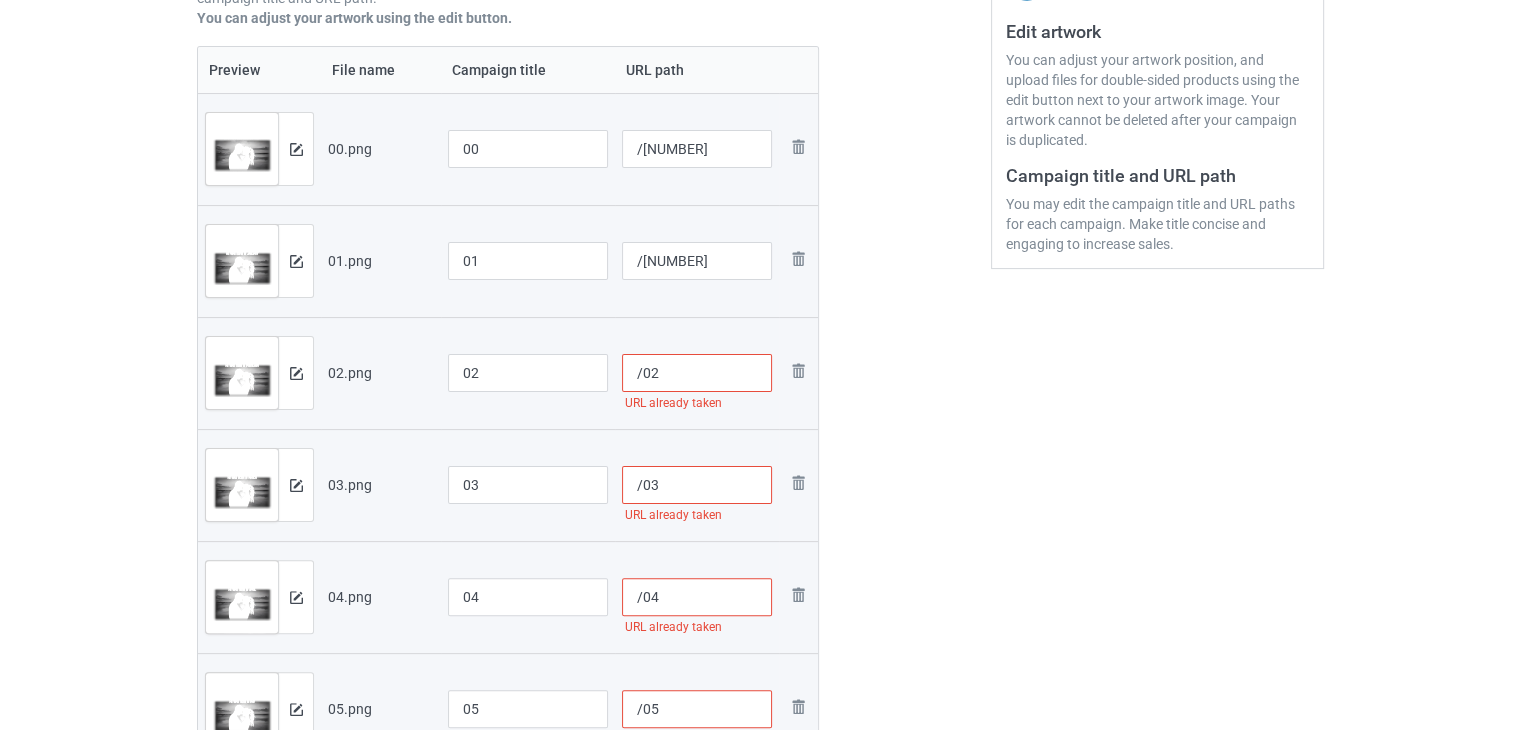 scroll, scrollTop: 500, scrollLeft: 0, axis: vertical 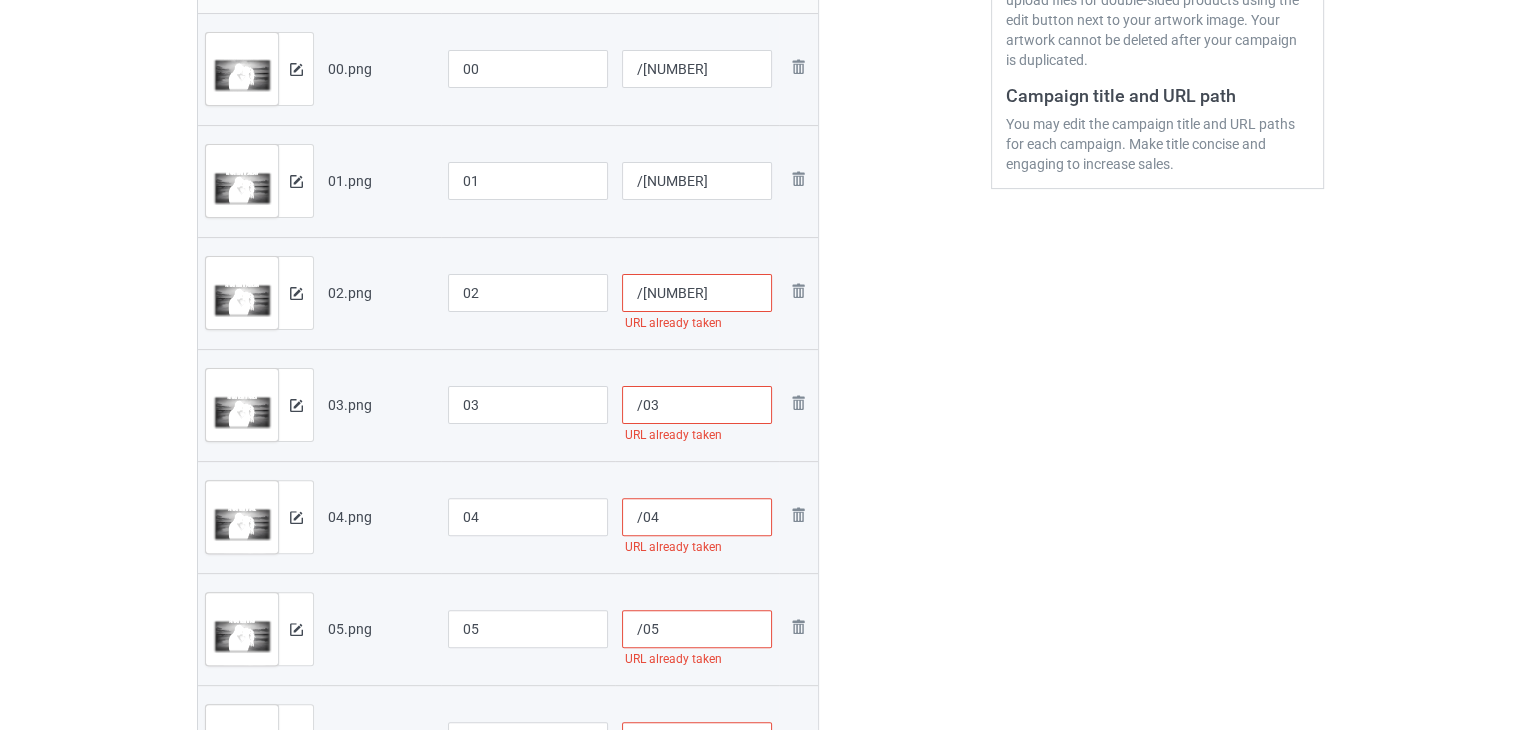 paste on "[NUMBER]" 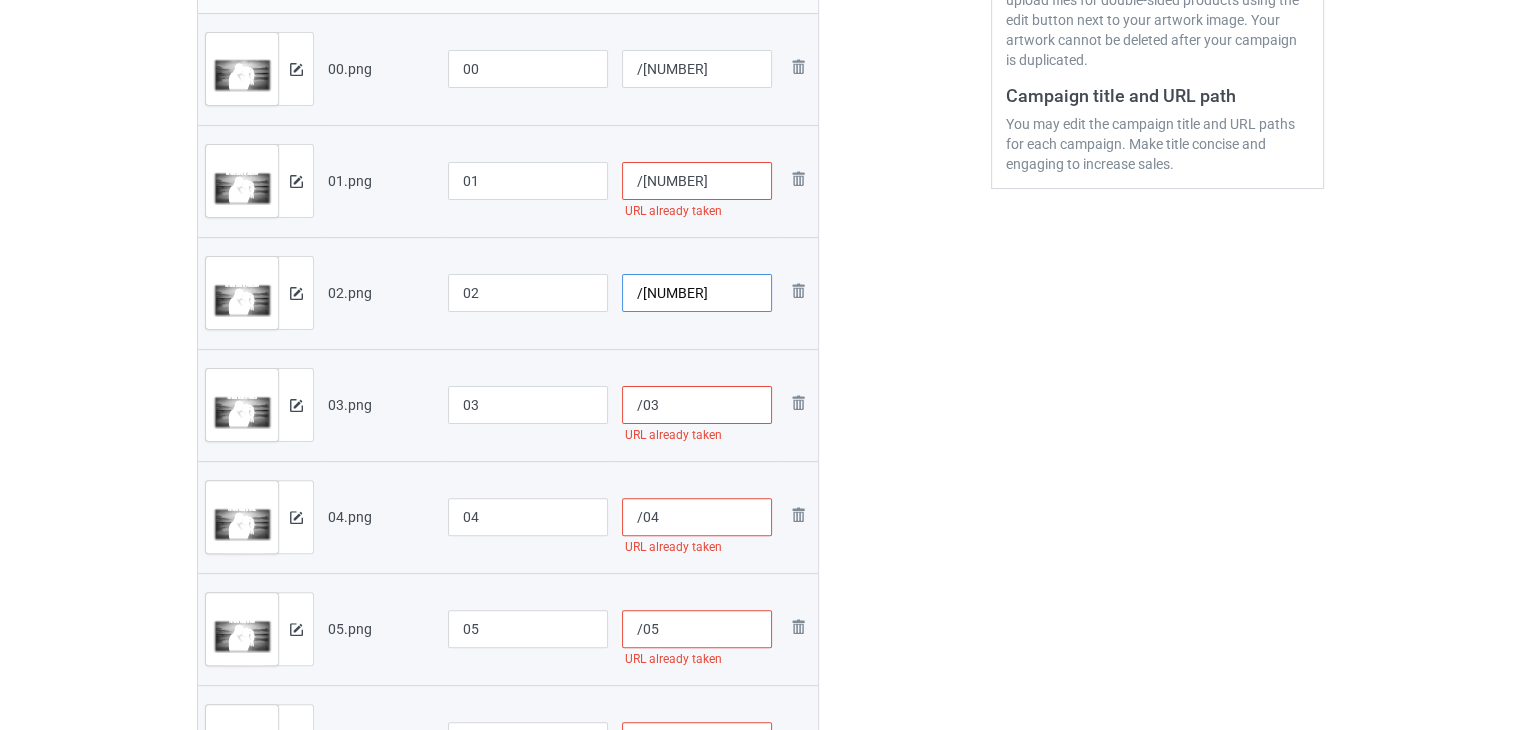 type on "/[NUMBER]" 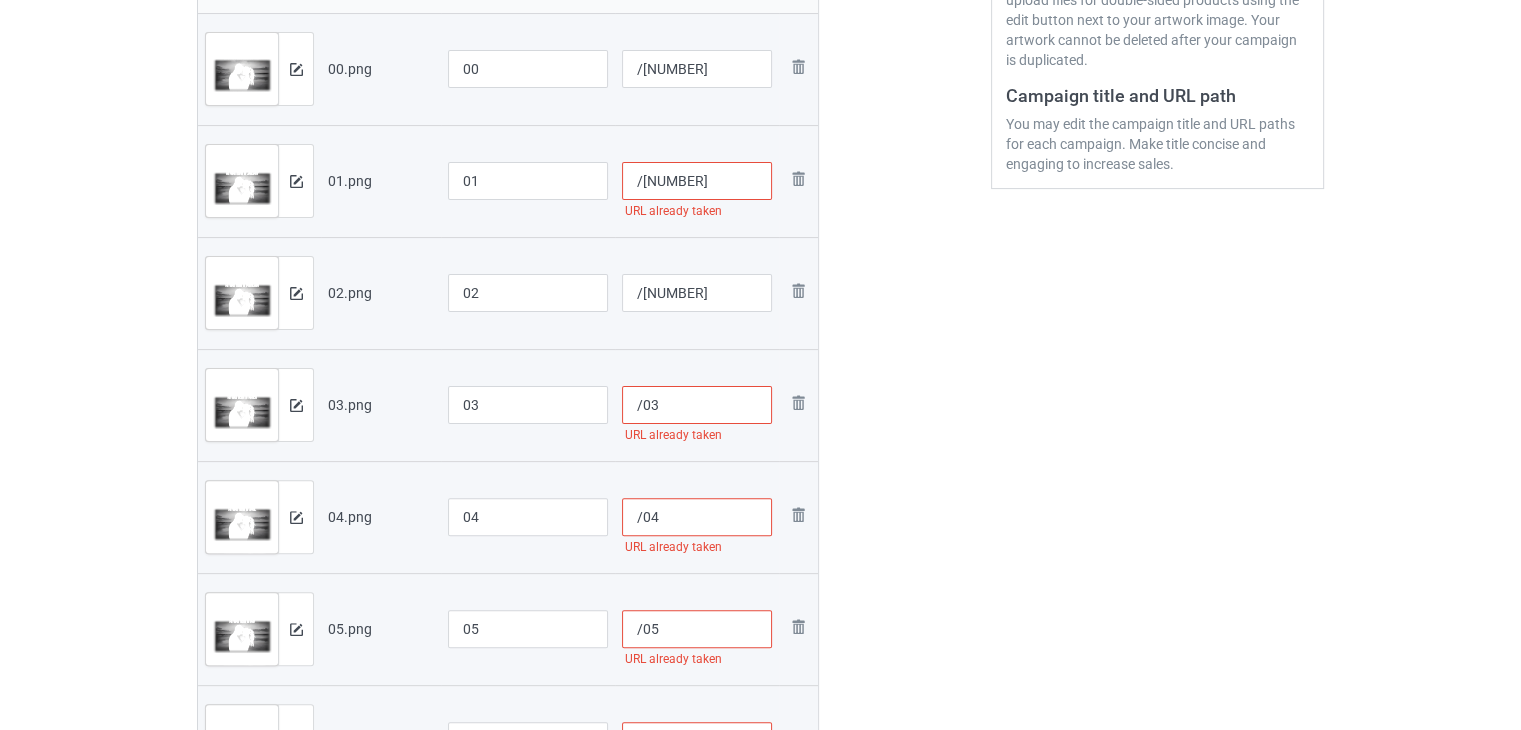 click on "/[NUMBER]" at bounding box center [697, 181] 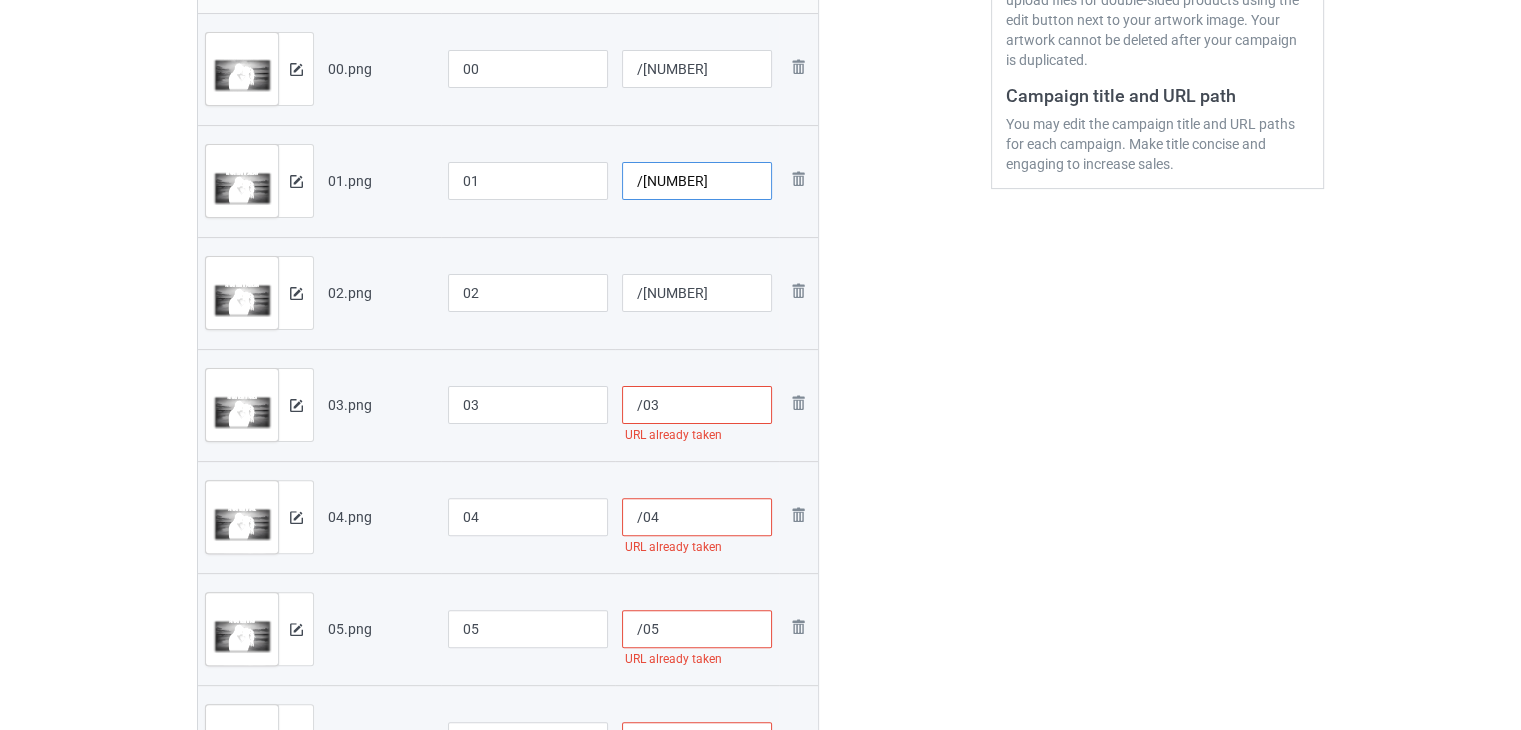 click on "/[NUMBER]" at bounding box center (697, 181) 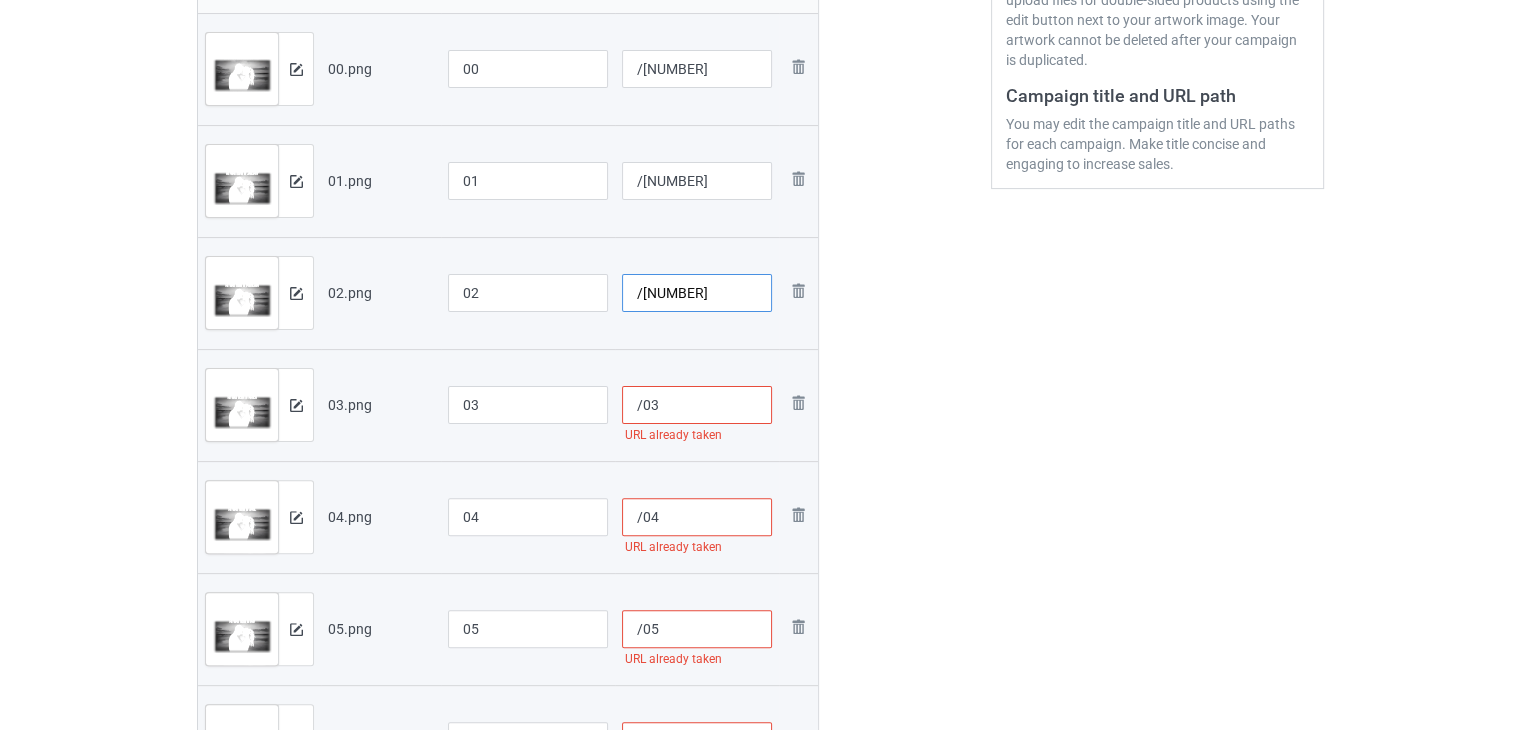 click on "/[NUMBER]" at bounding box center [697, 293] 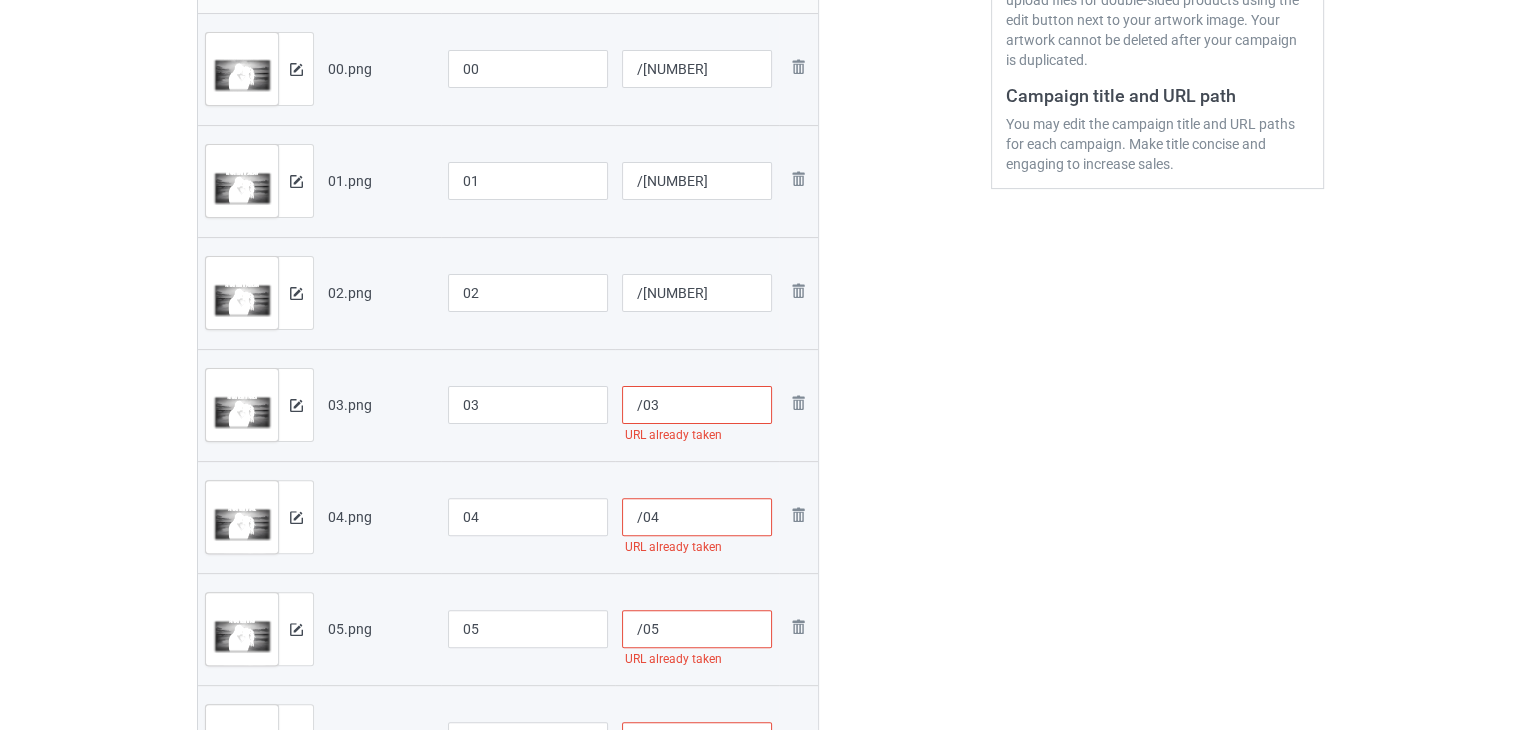 click on "/03" at bounding box center (697, 405) 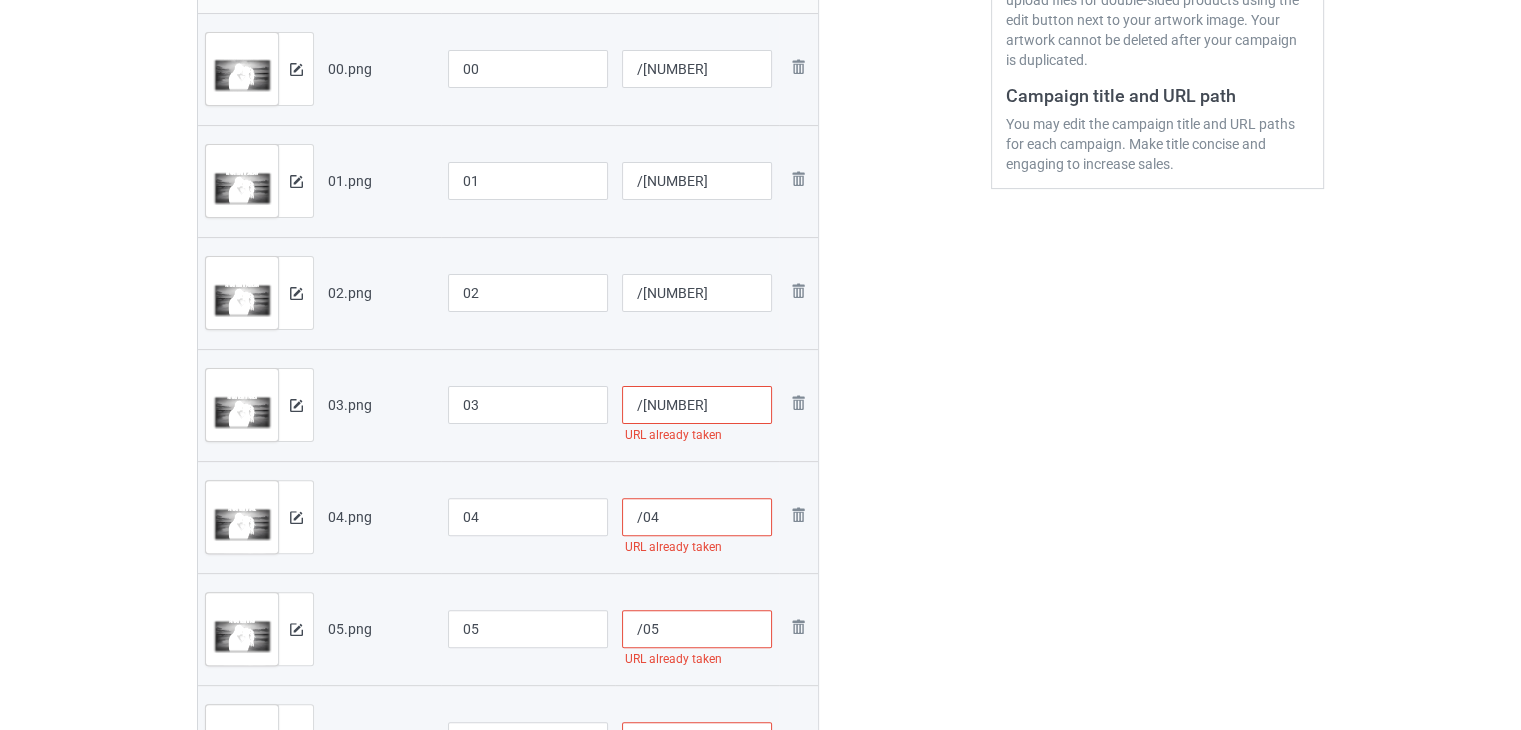 type on "/[NUMBER]" 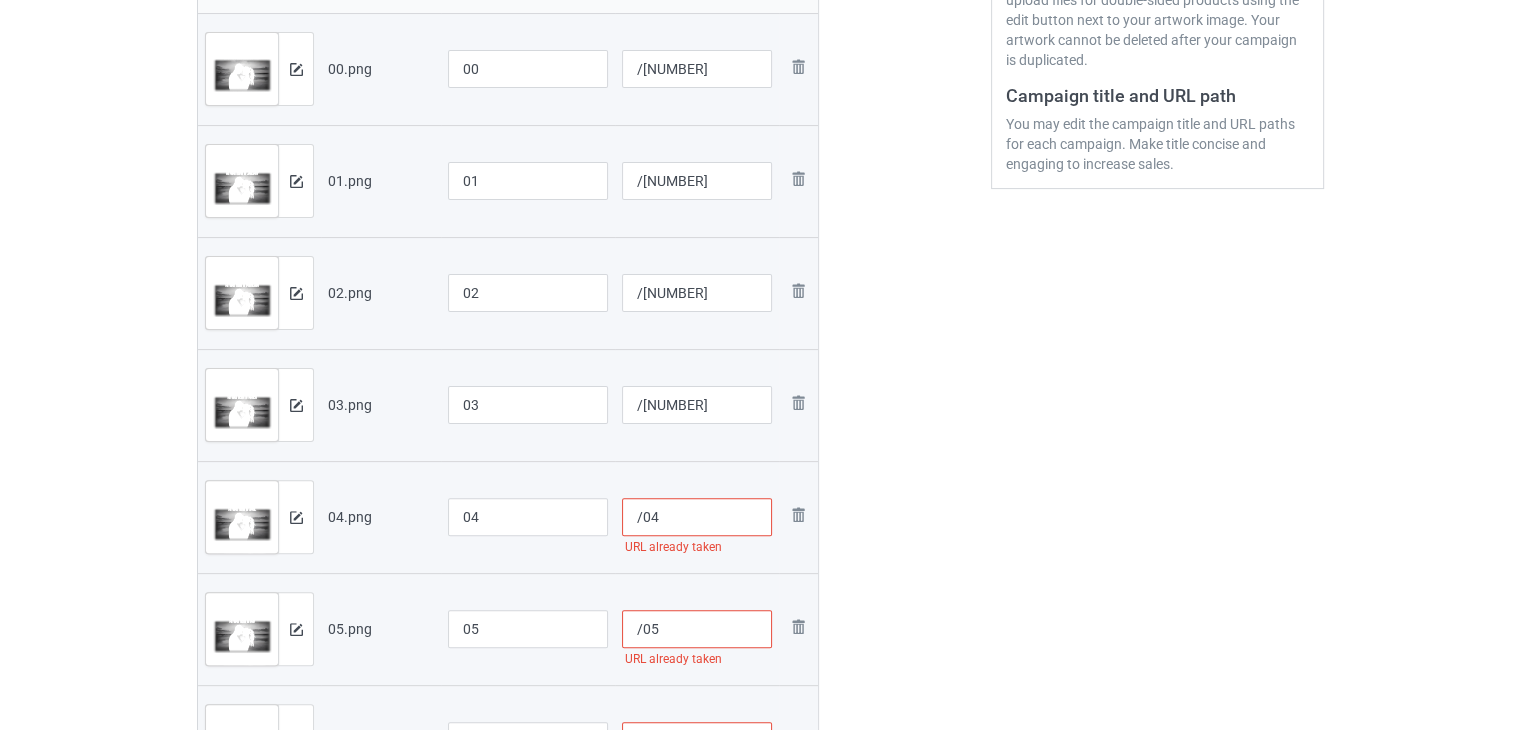 paste on "[NUMBER]" 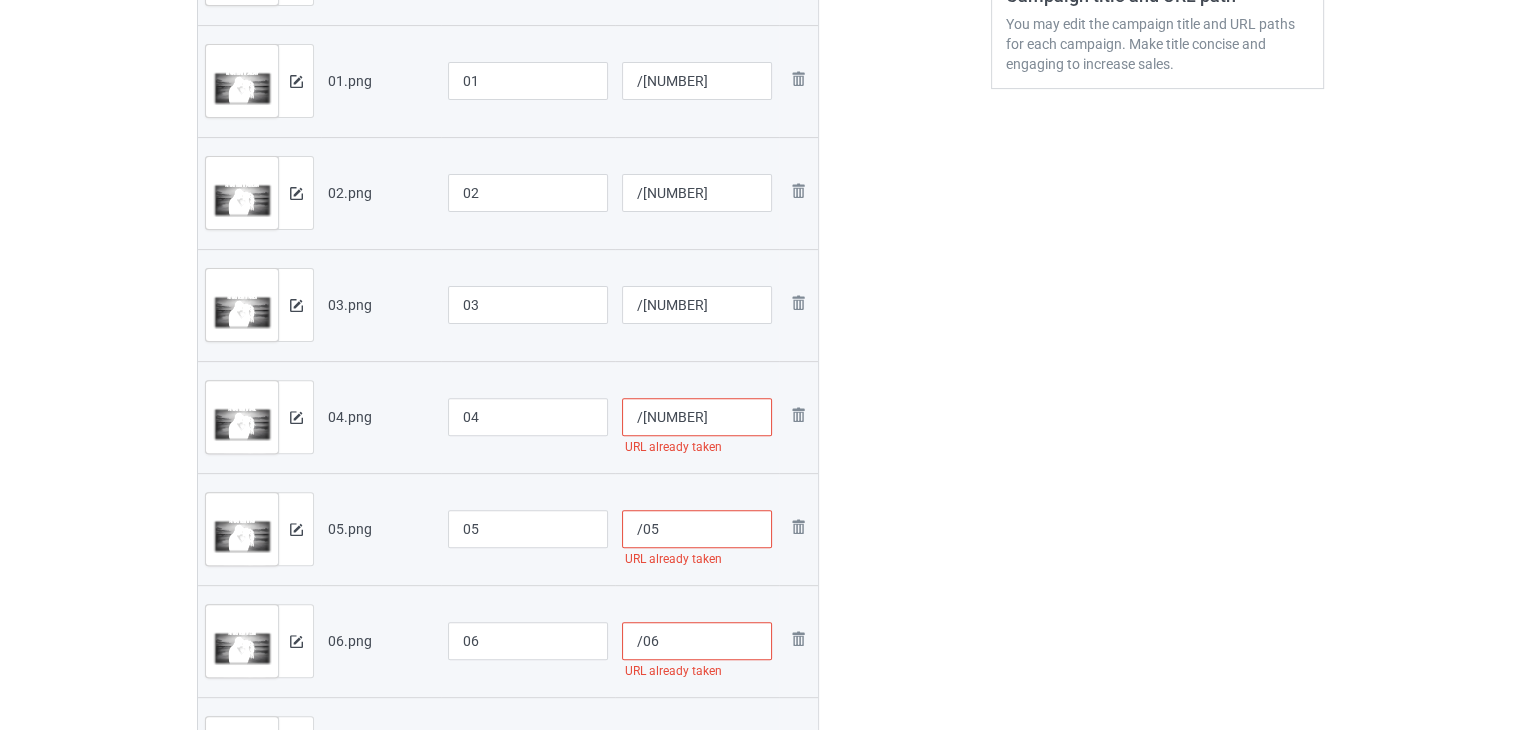 type on "/[NUMBER]" 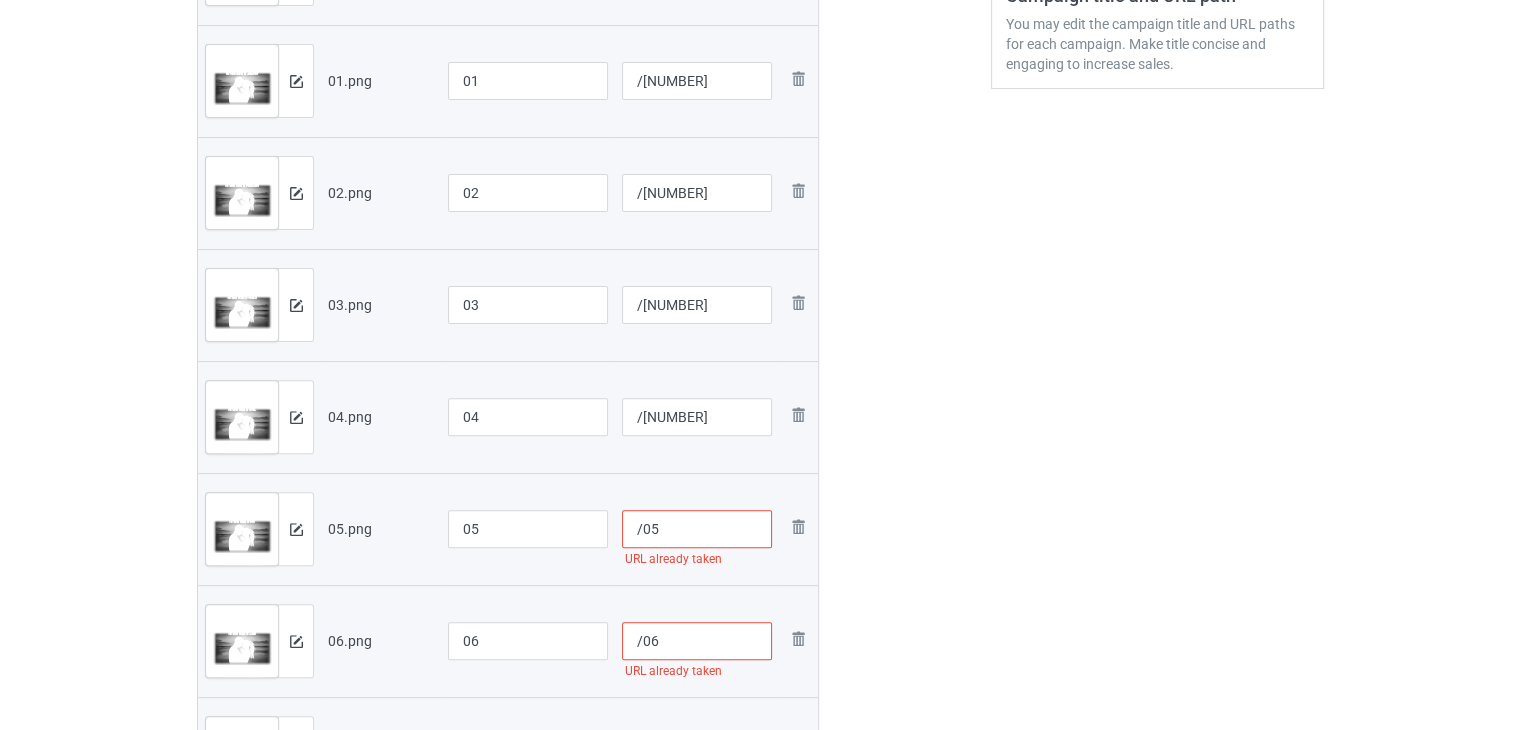 paste on "[NUMBER]" 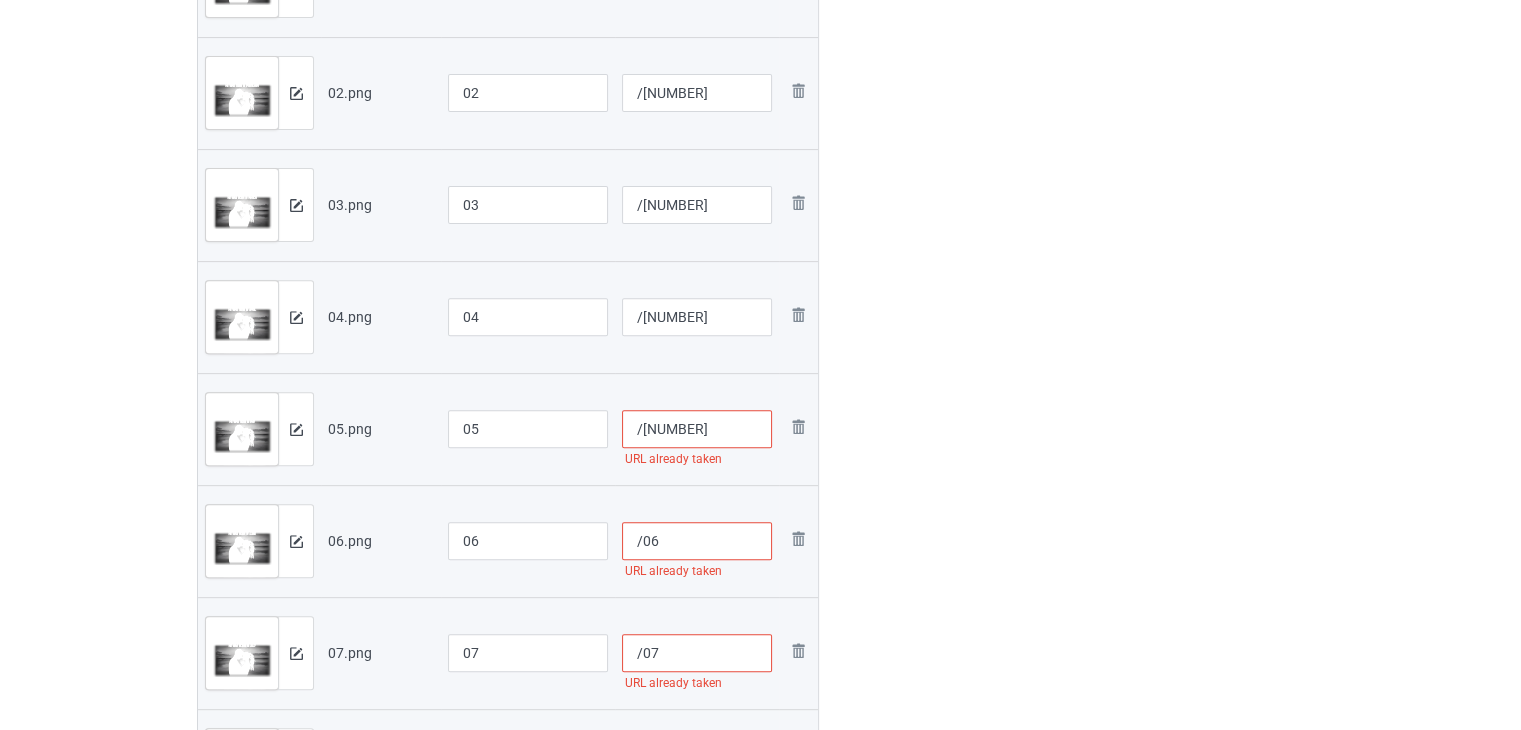 type on "/[NUMBER]" 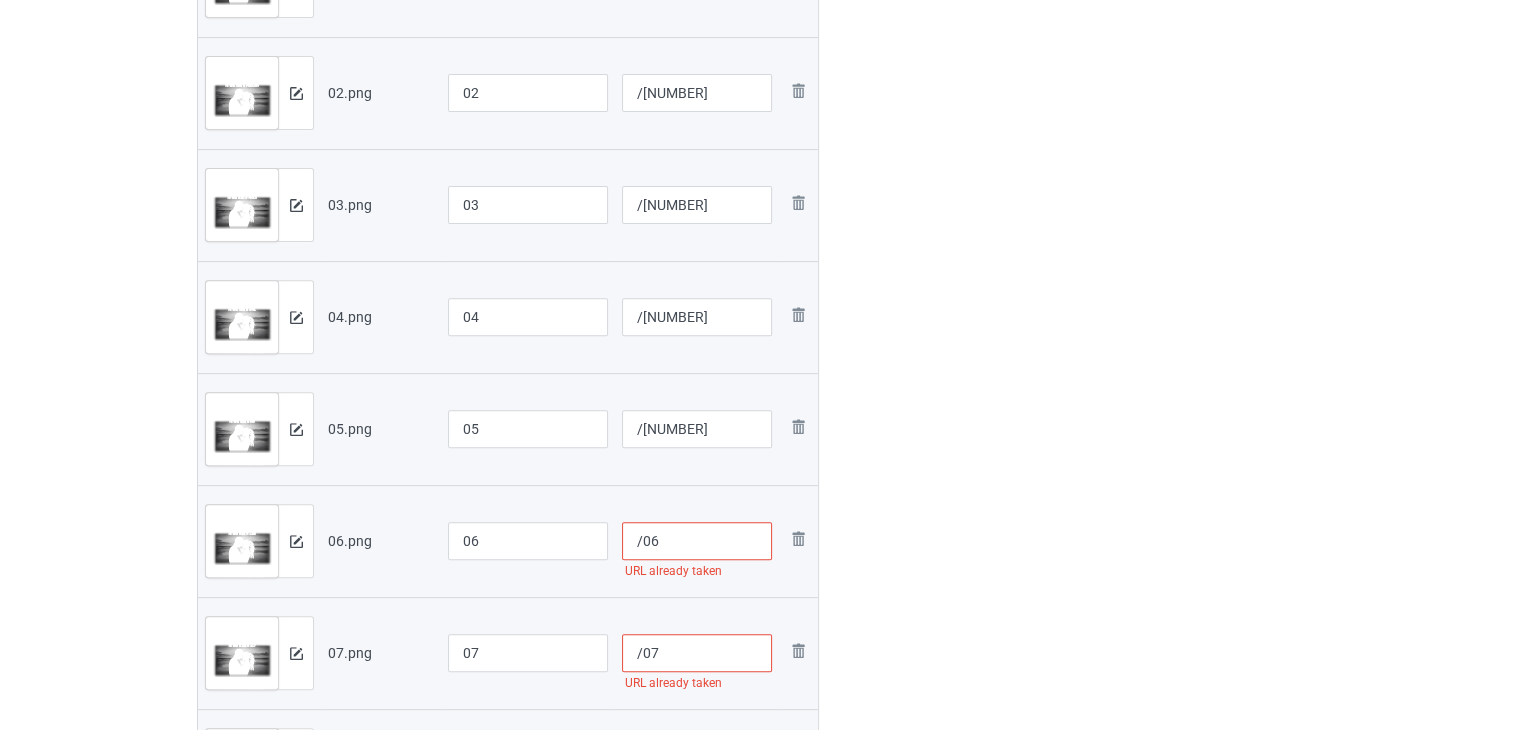 paste on "[NUMBER]" 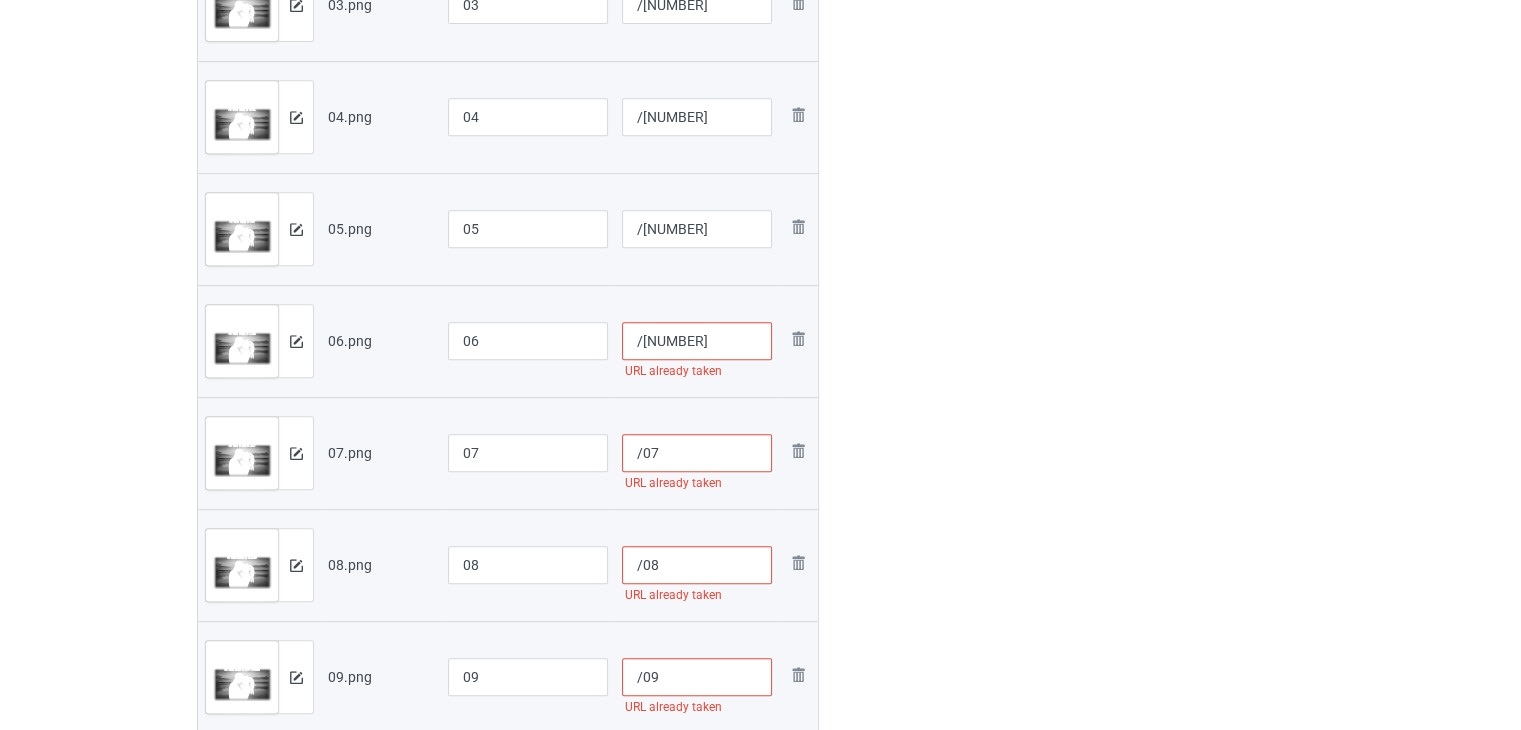 type on "/[NUMBER]" 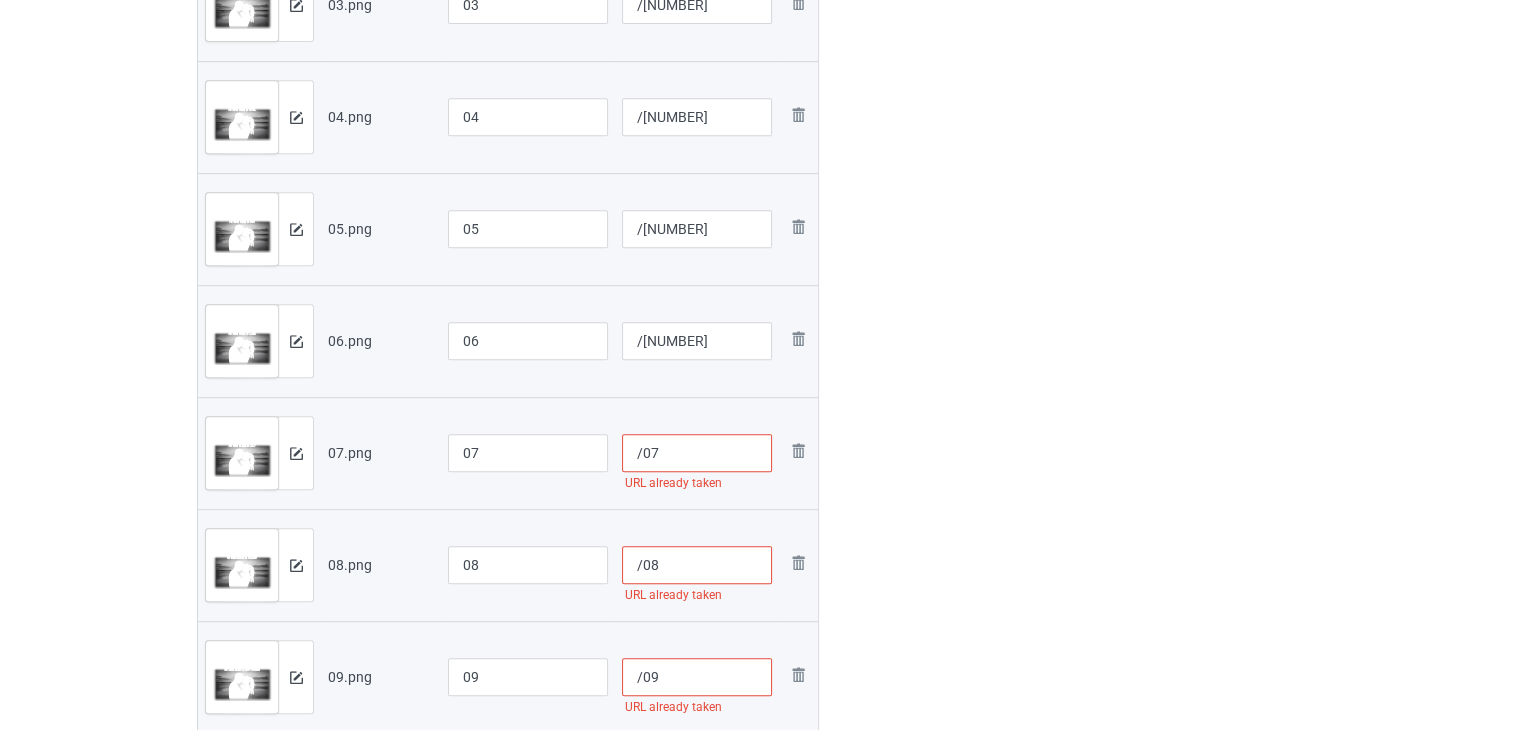 paste on "[NUMBER]" 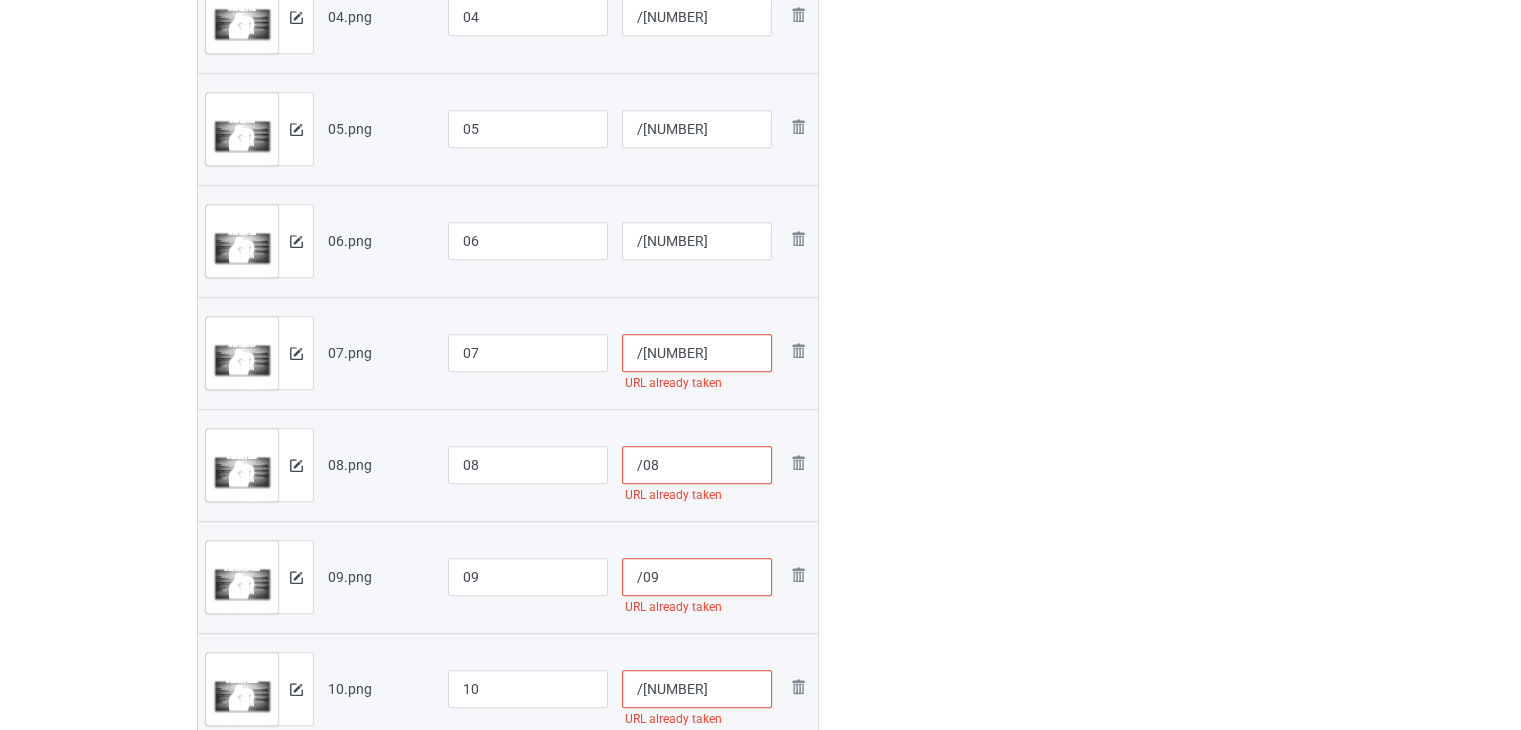 type on "/[NUMBER]" 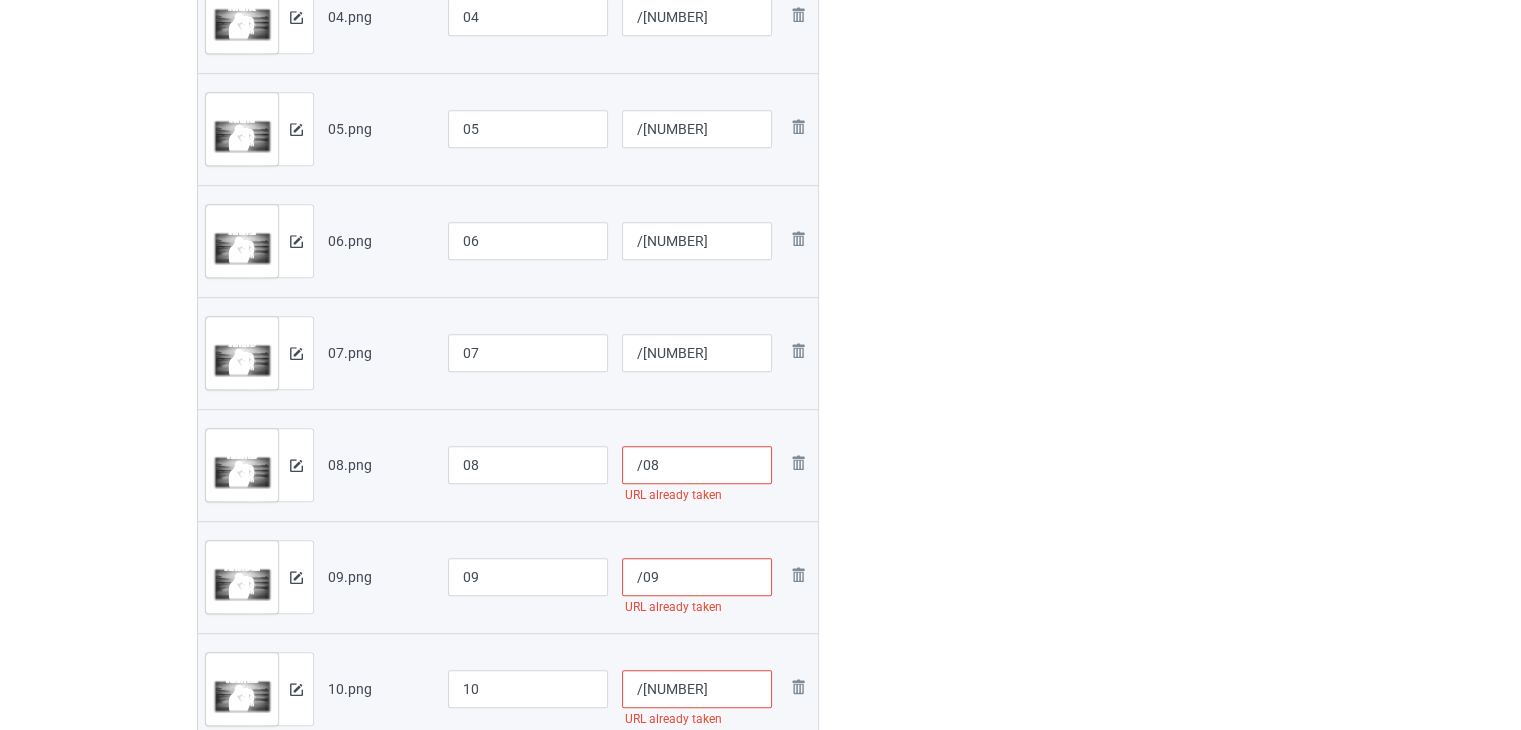 paste on "[NUMBER]" 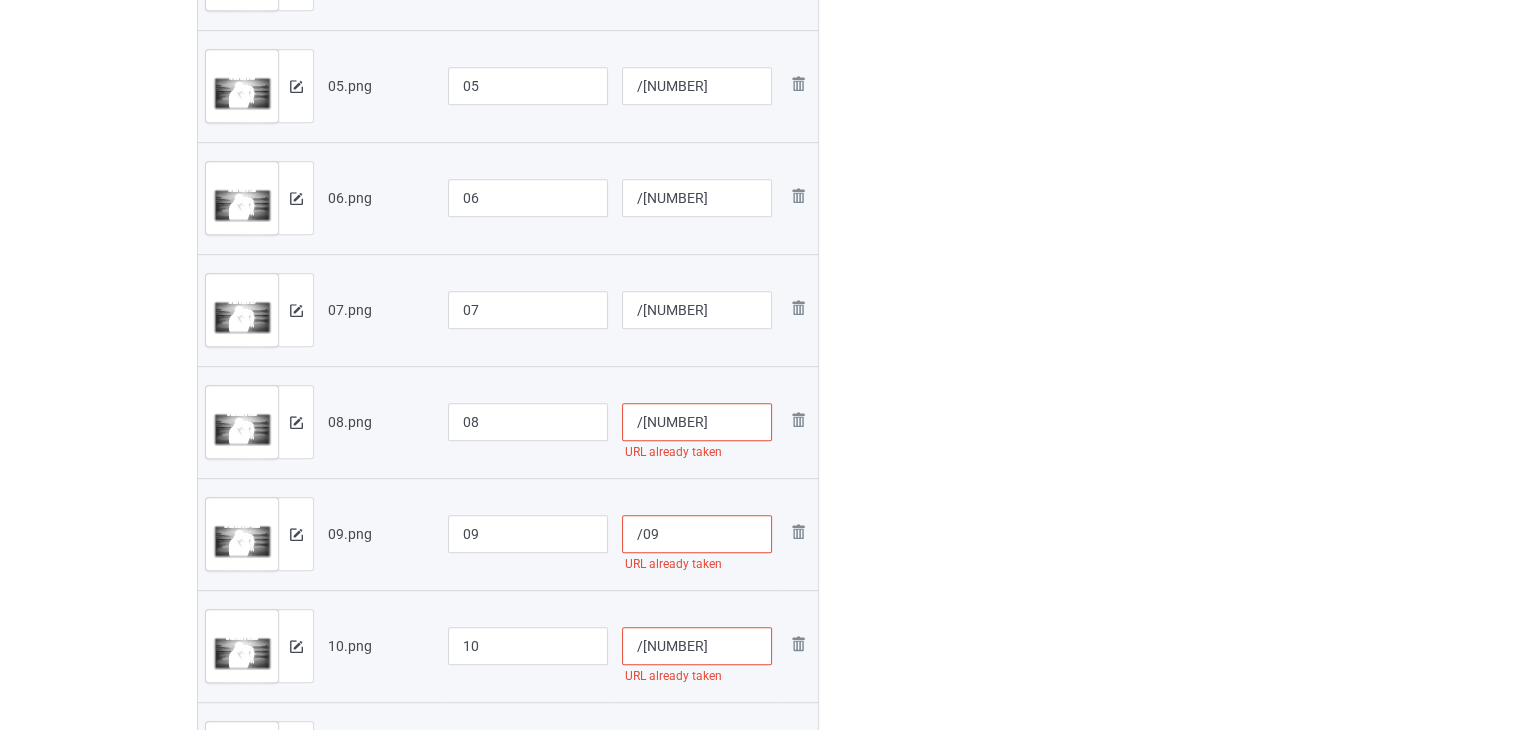 scroll, scrollTop: 1100, scrollLeft: 0, axis: vertical 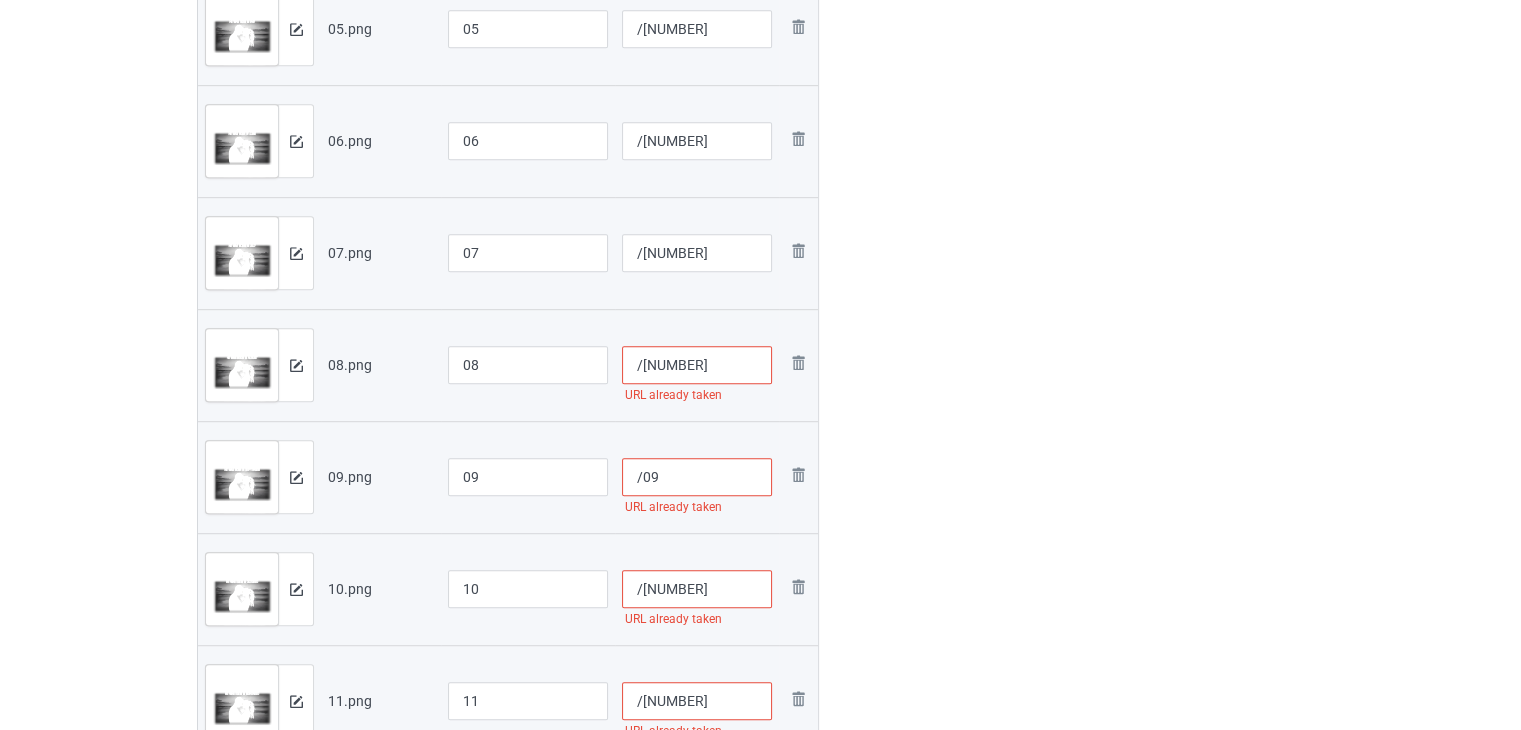 type on "/[NUMBER]" 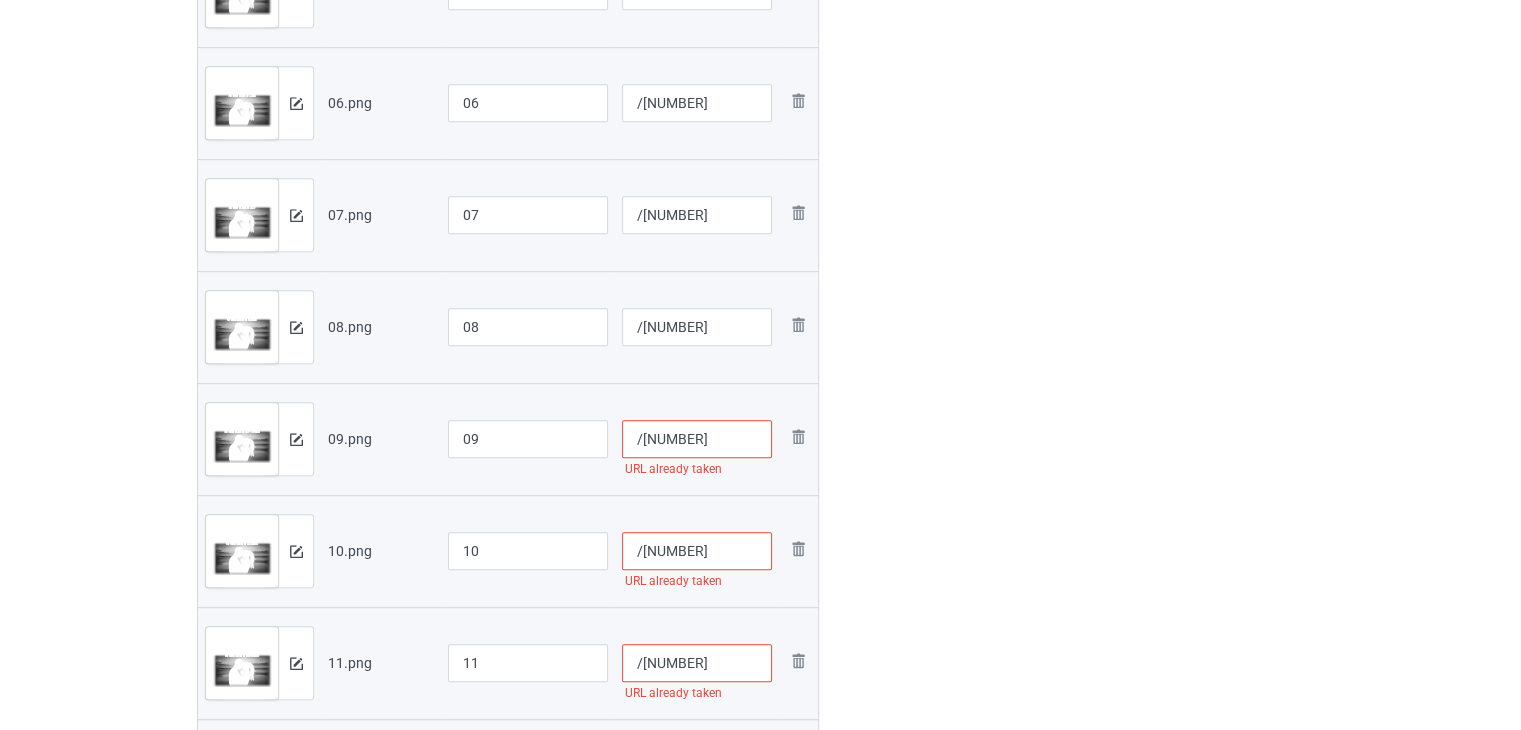 scroll, scrollTop: 1200, scrollLeft: 0, axis: vertical 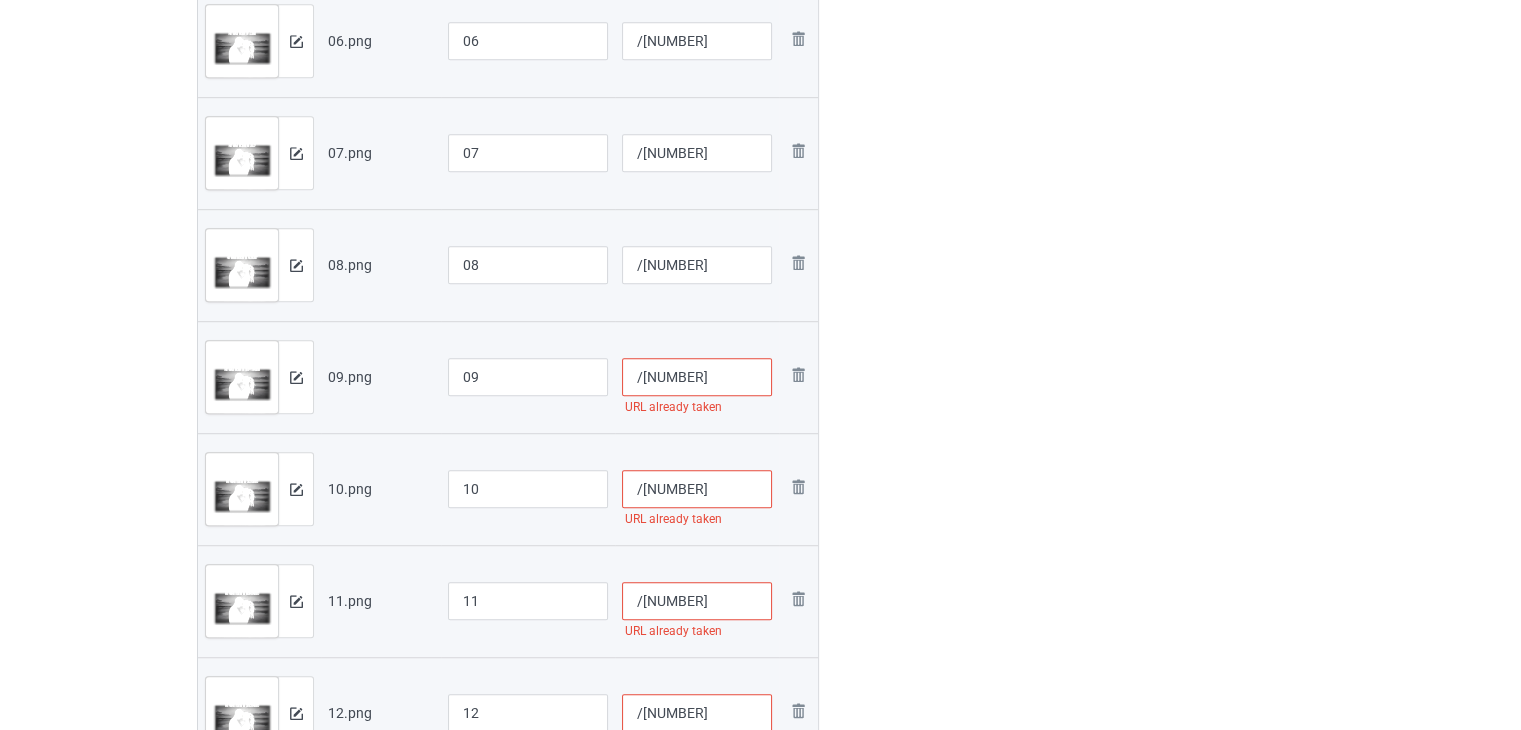 type on "/[NUMBER]" 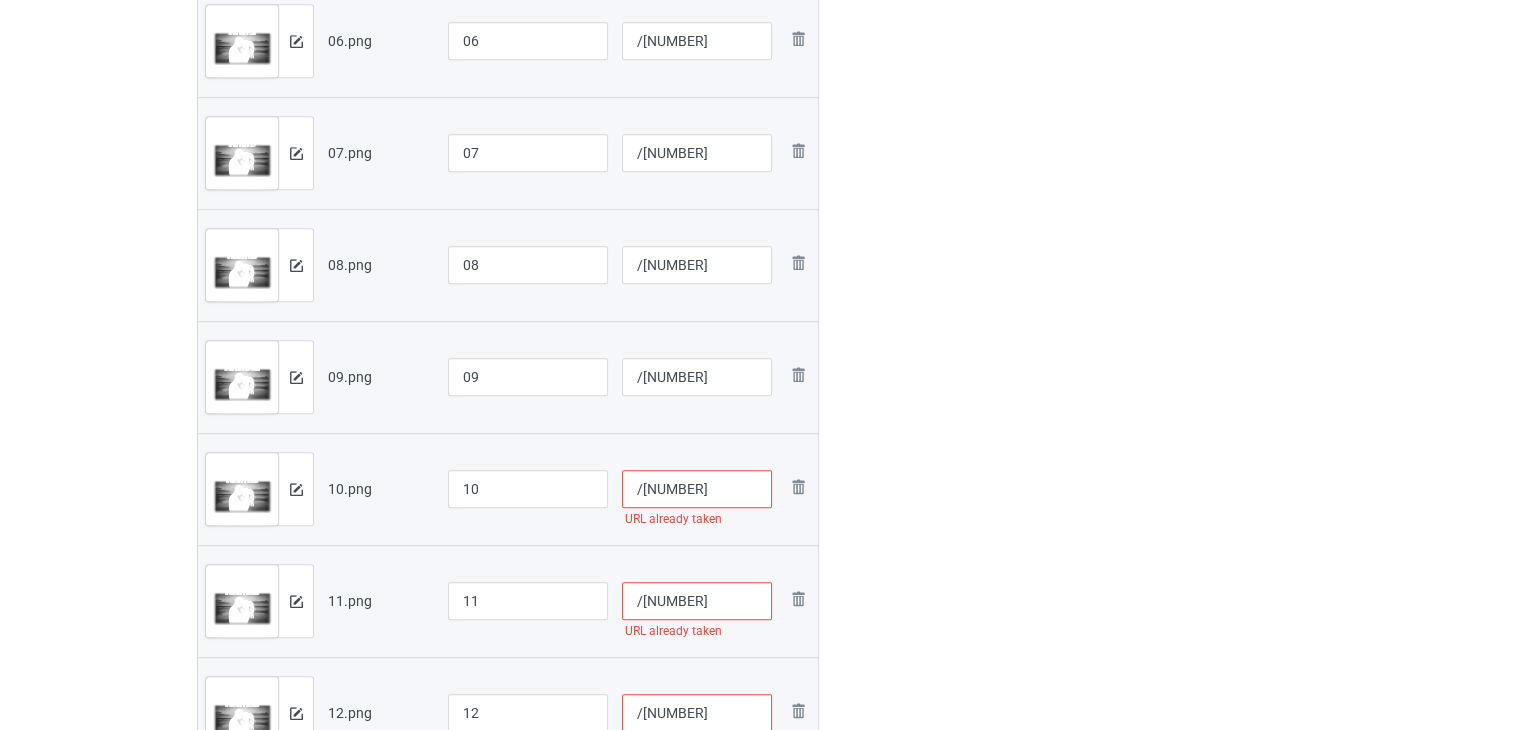 type on "/[NUMBER]" 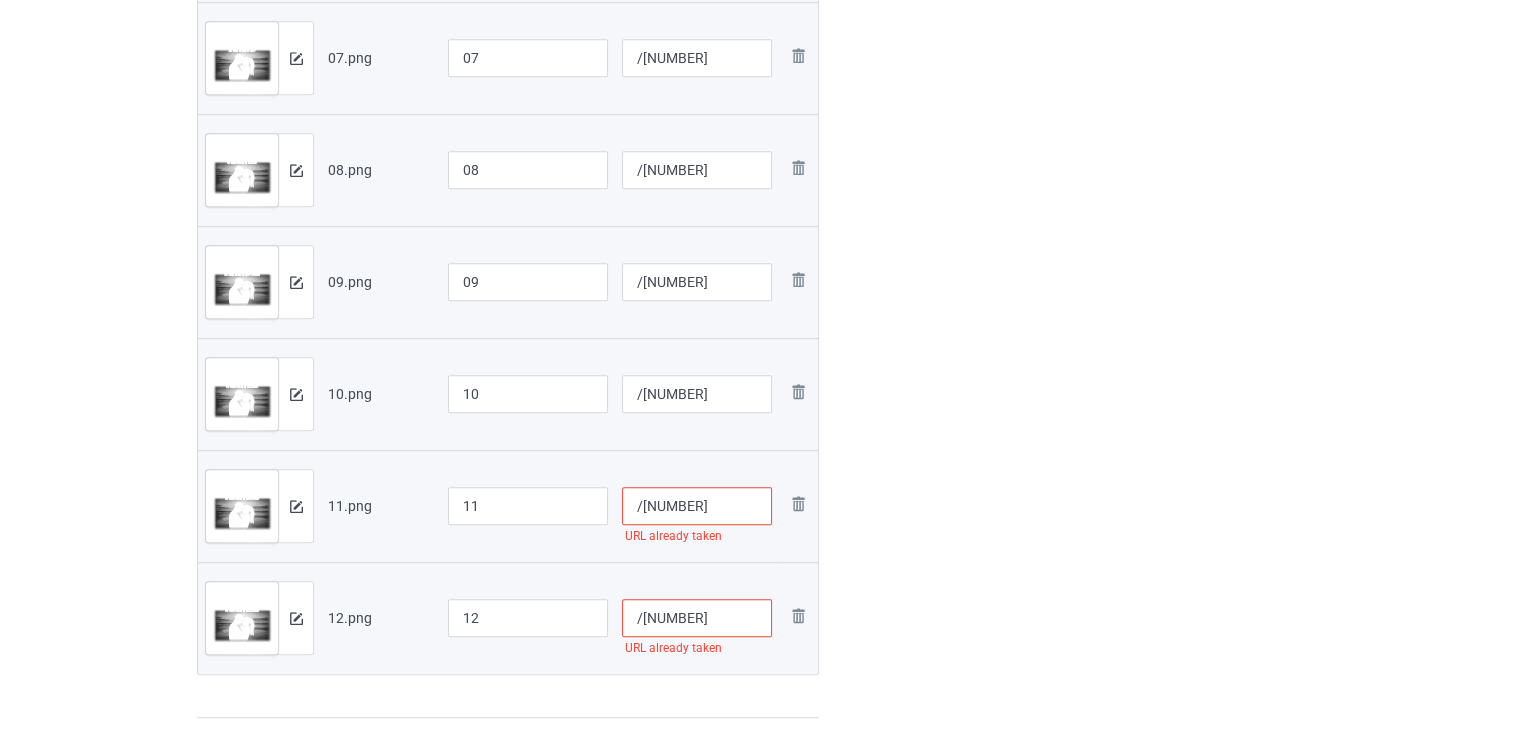 scroll, scrollTop: 1300, scrollLeft: 0, axis: vertical 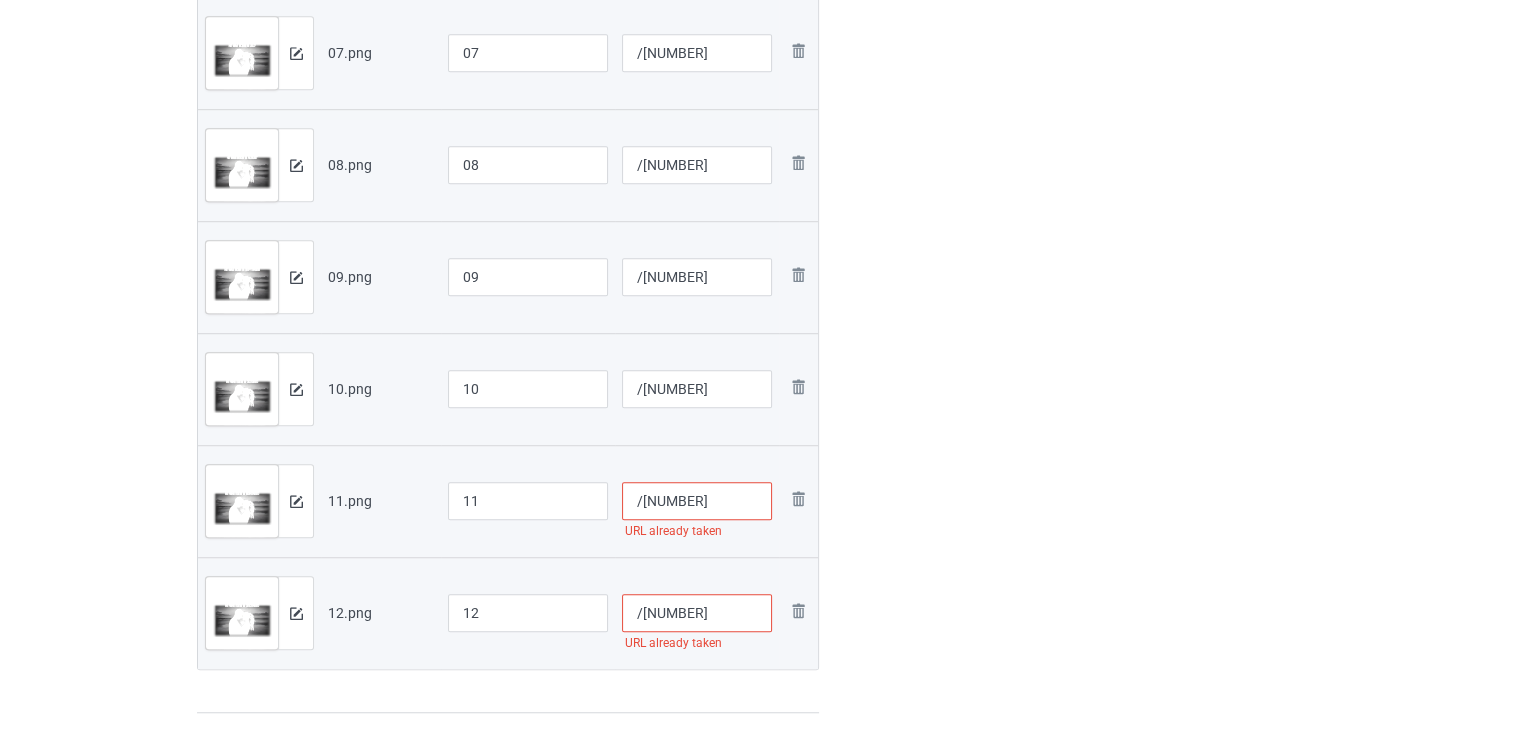 click on "/[NUMBER]" at bounding box center [697, 501] 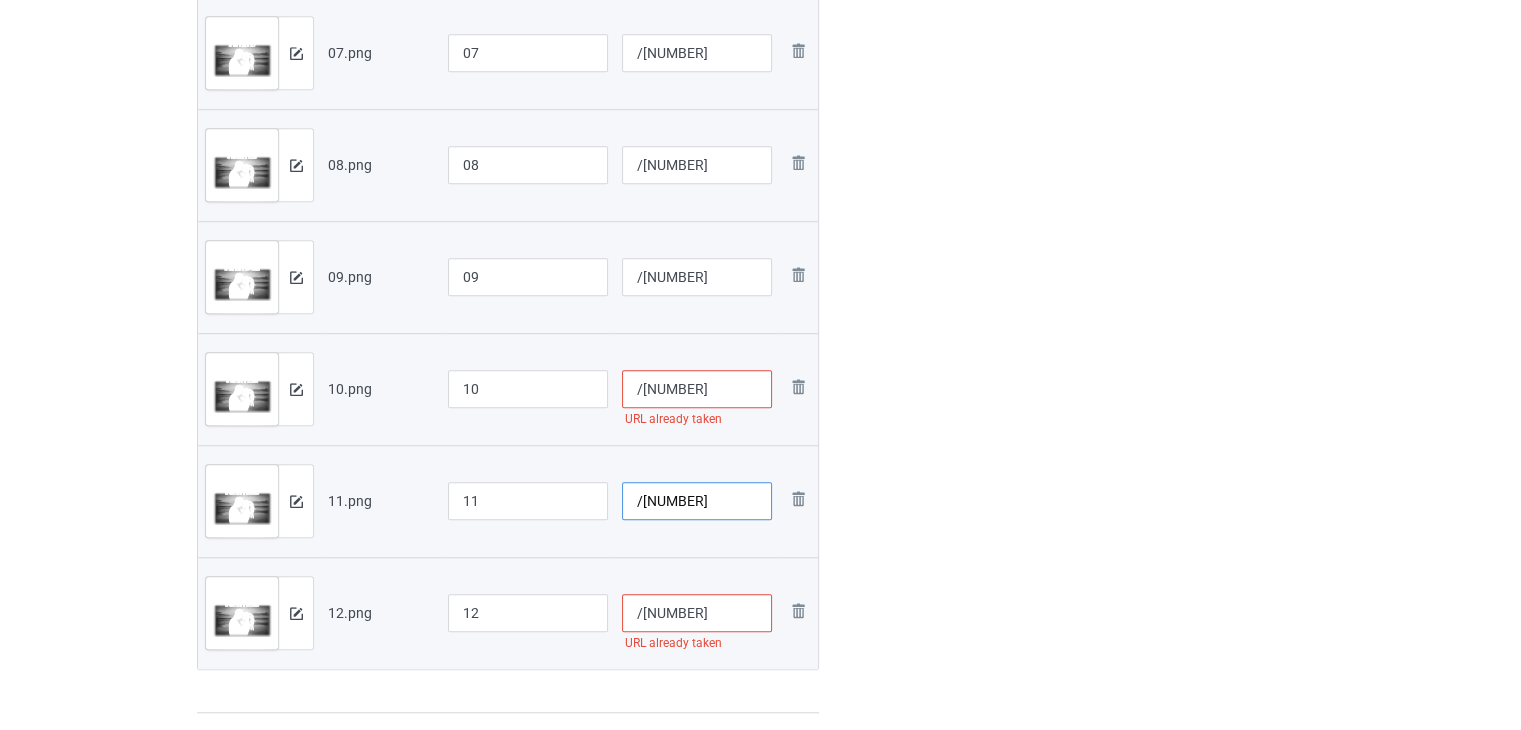 paste on "[NUMBER]" 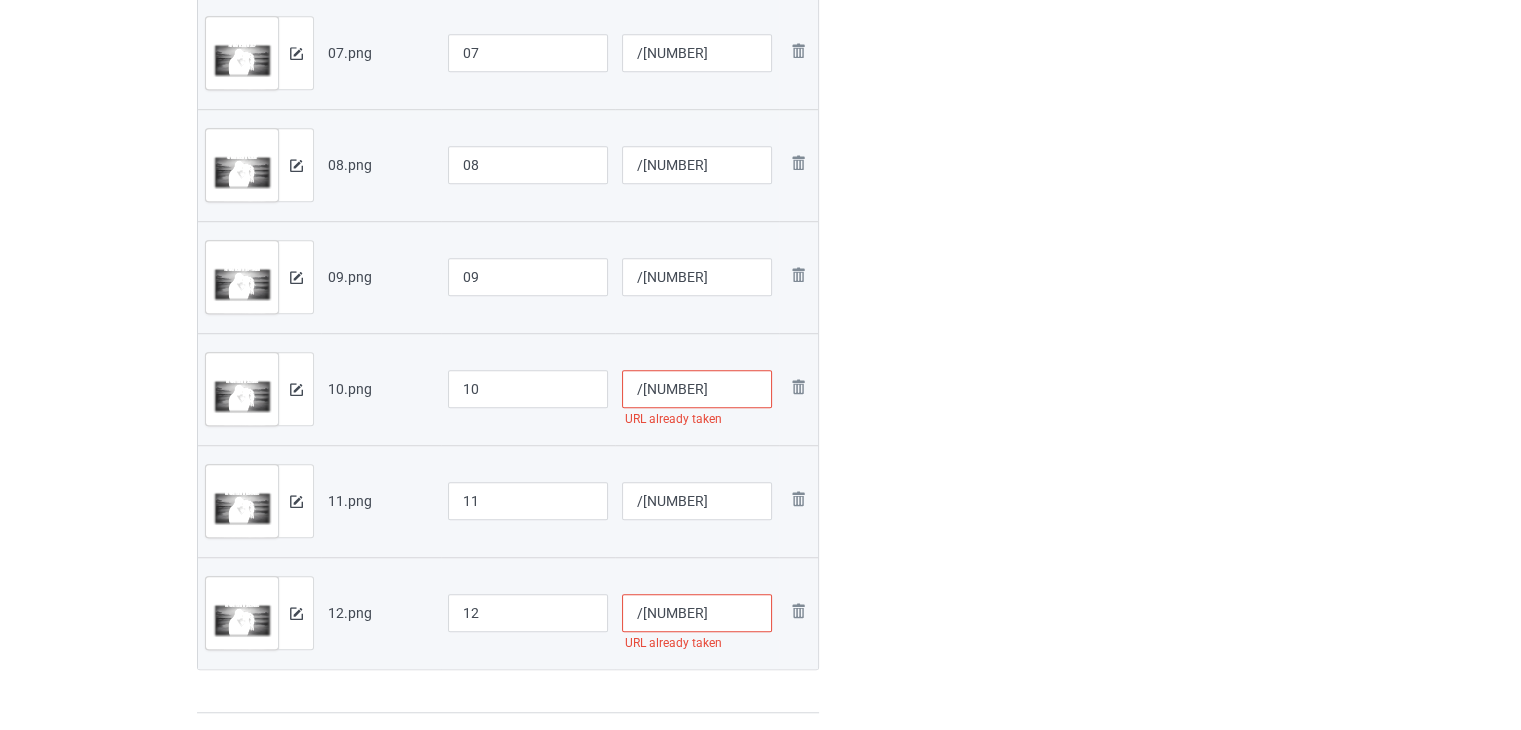 click on "/[NUMBER]" at bounding box center (697, 613) 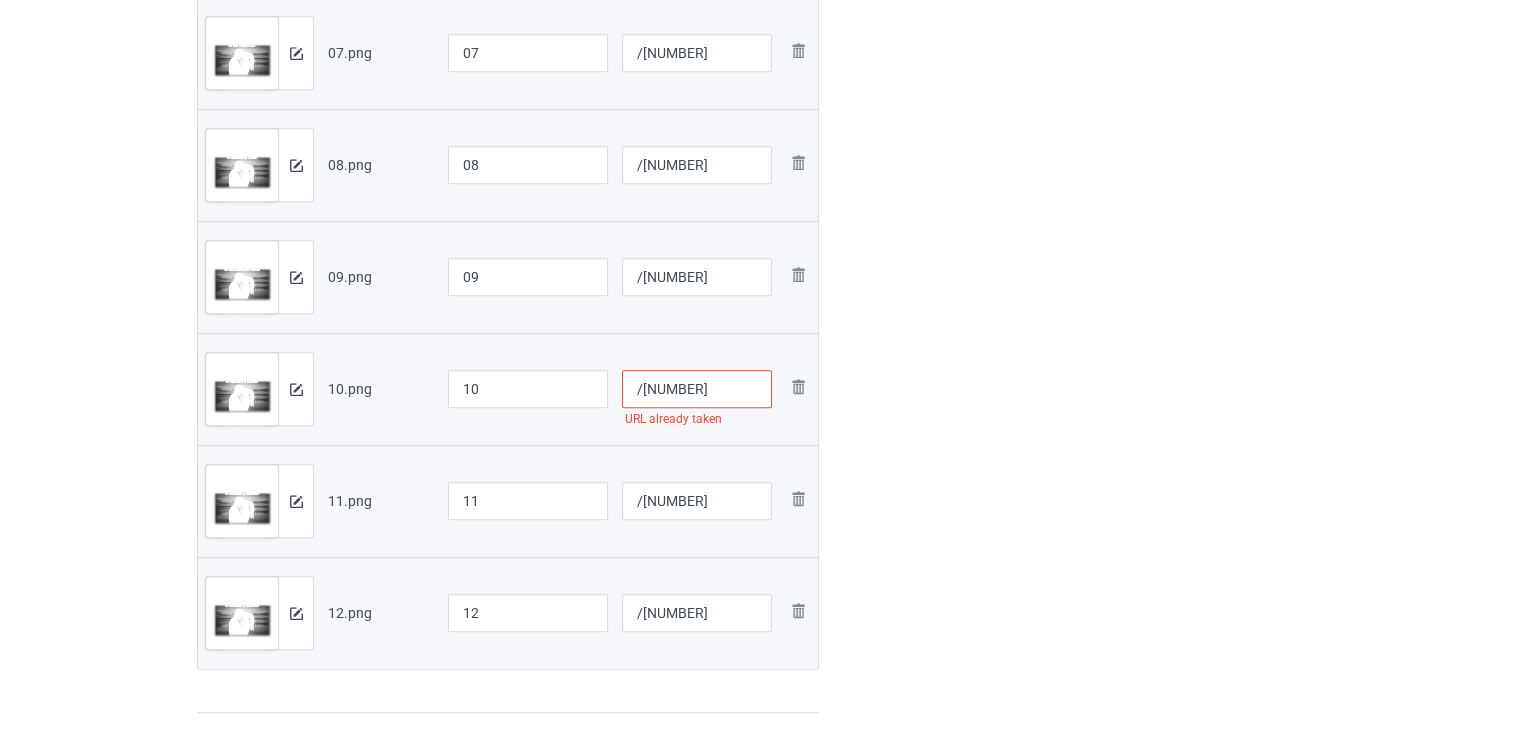 paste on "[NUMBER]" 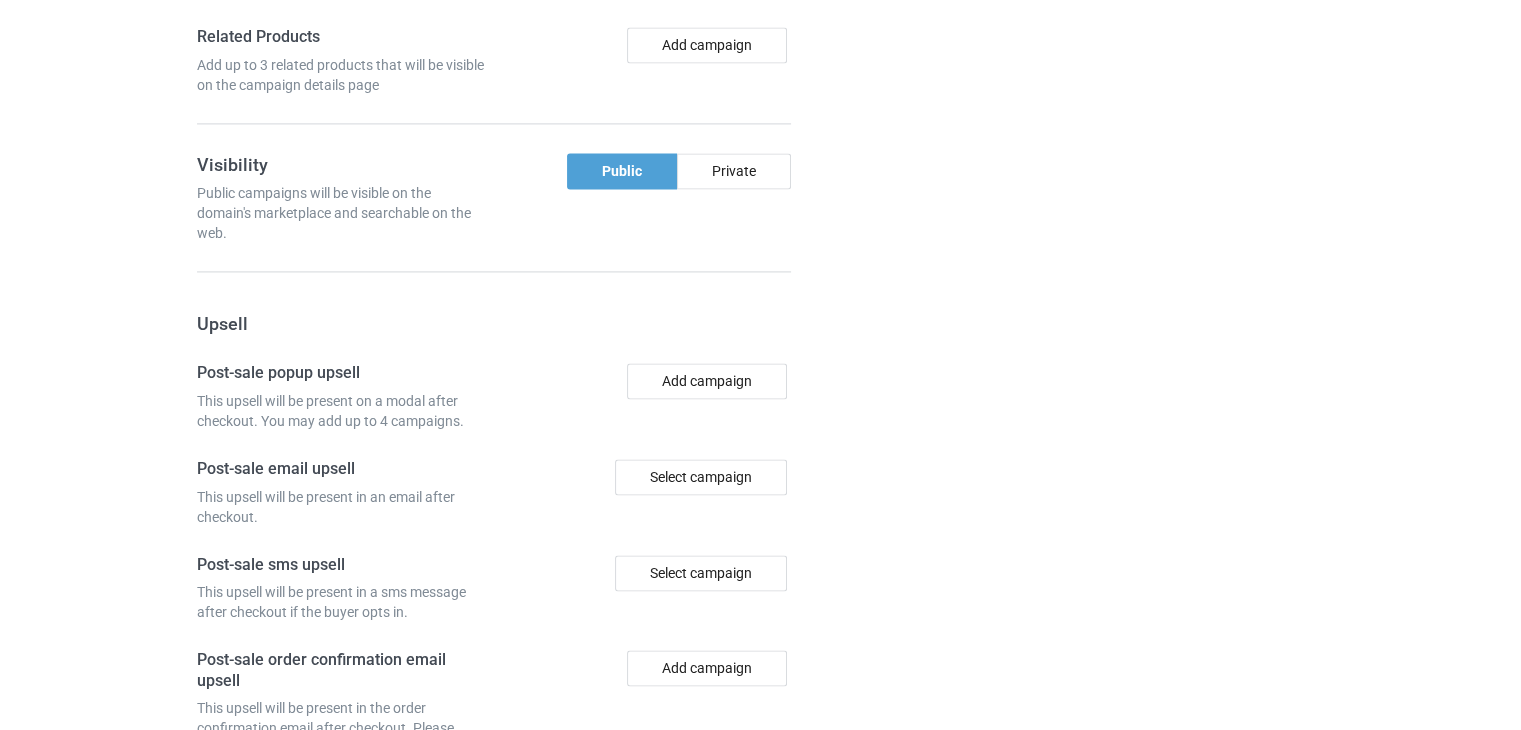 scroll, scrollTop: 3156, scrollLeft: 0, axis: vertical 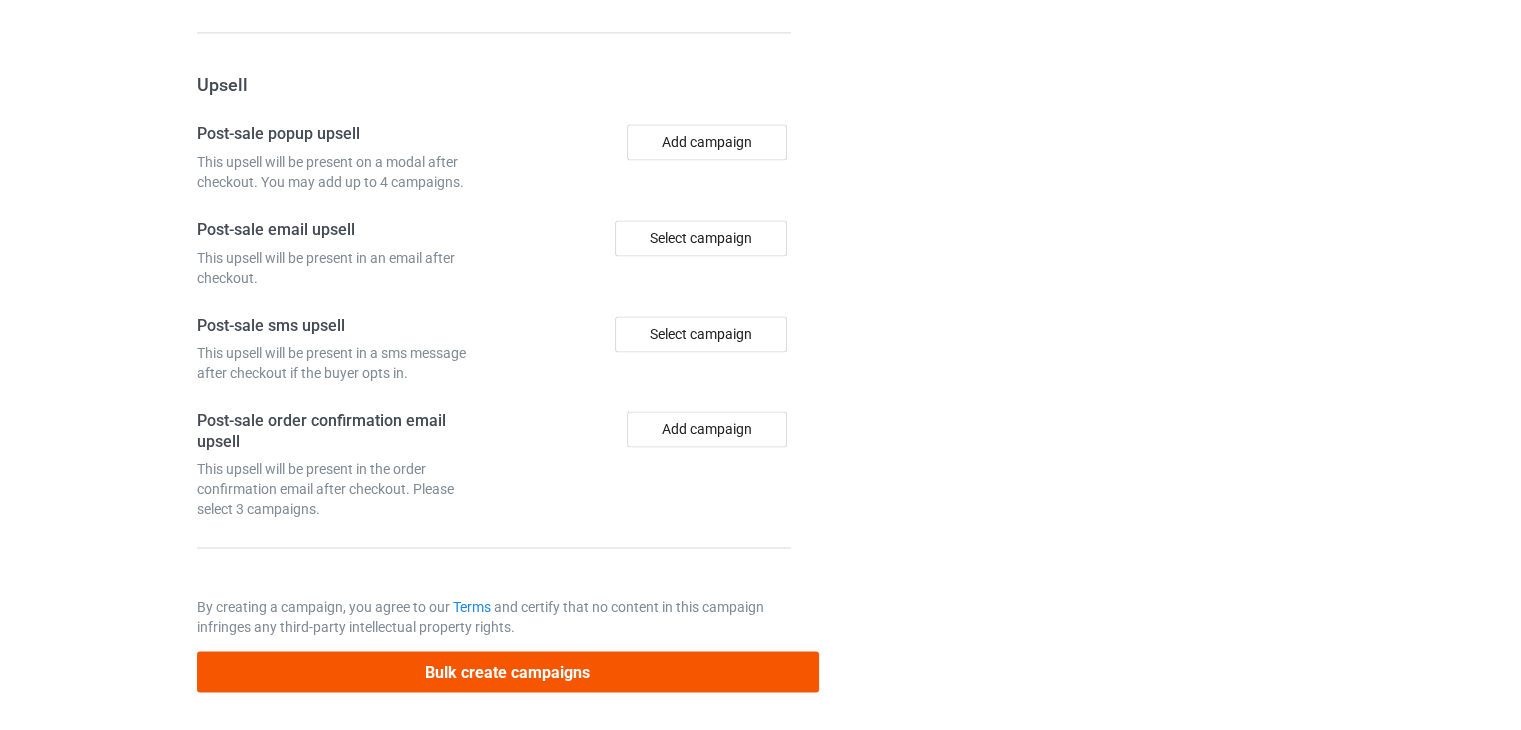 type on "/[NUMBER]" 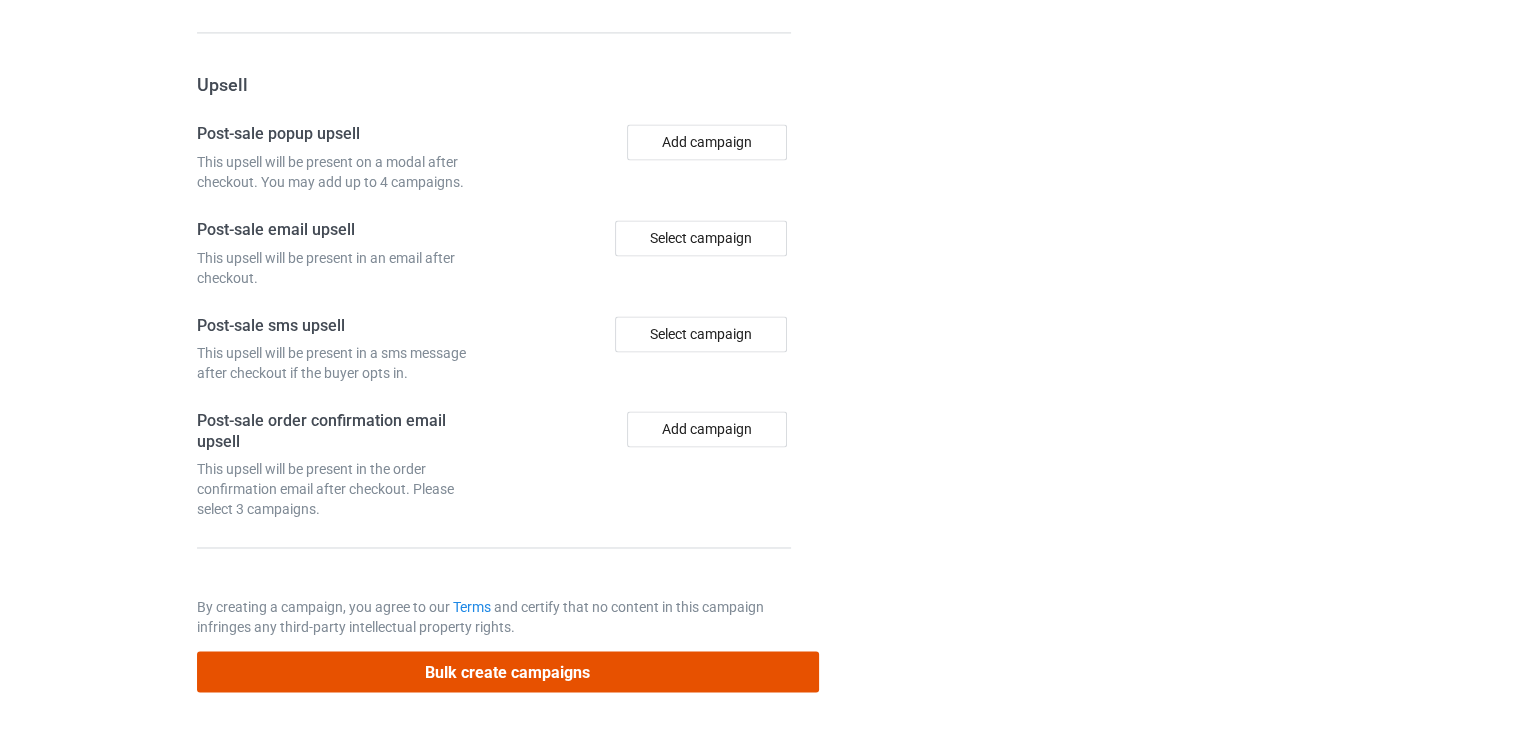 click on "Bulk create campaigns" at bounding box center [508, 671] 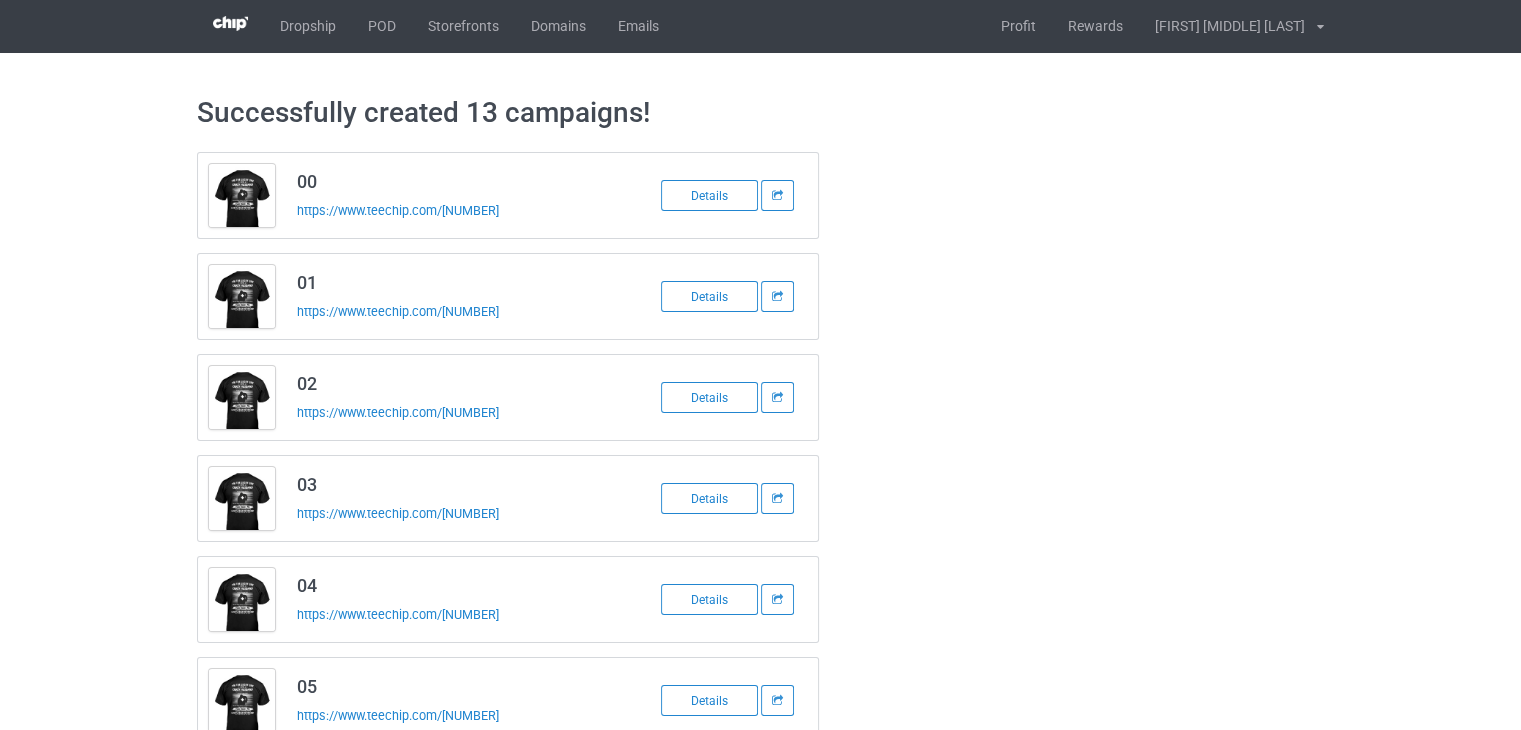 scroll, scrollTop: 0, scrollLeft: 0, axis: both 